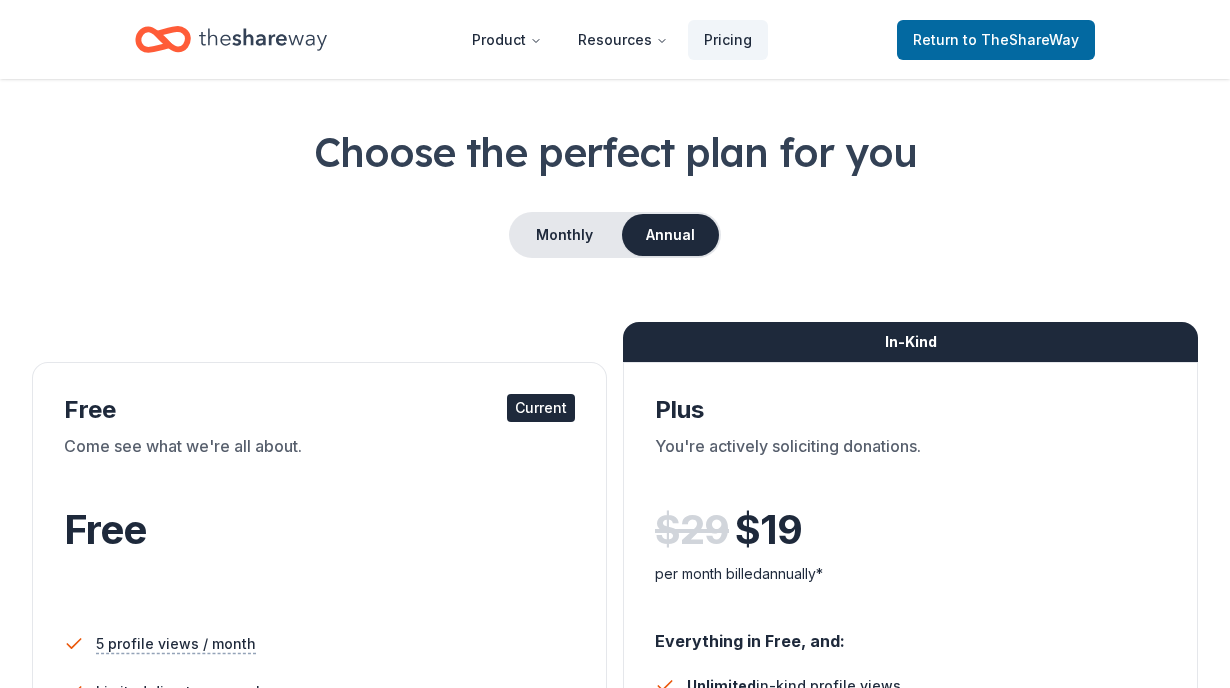 scroll, scrollTop: 0, scrollLeft: 0, axis: both 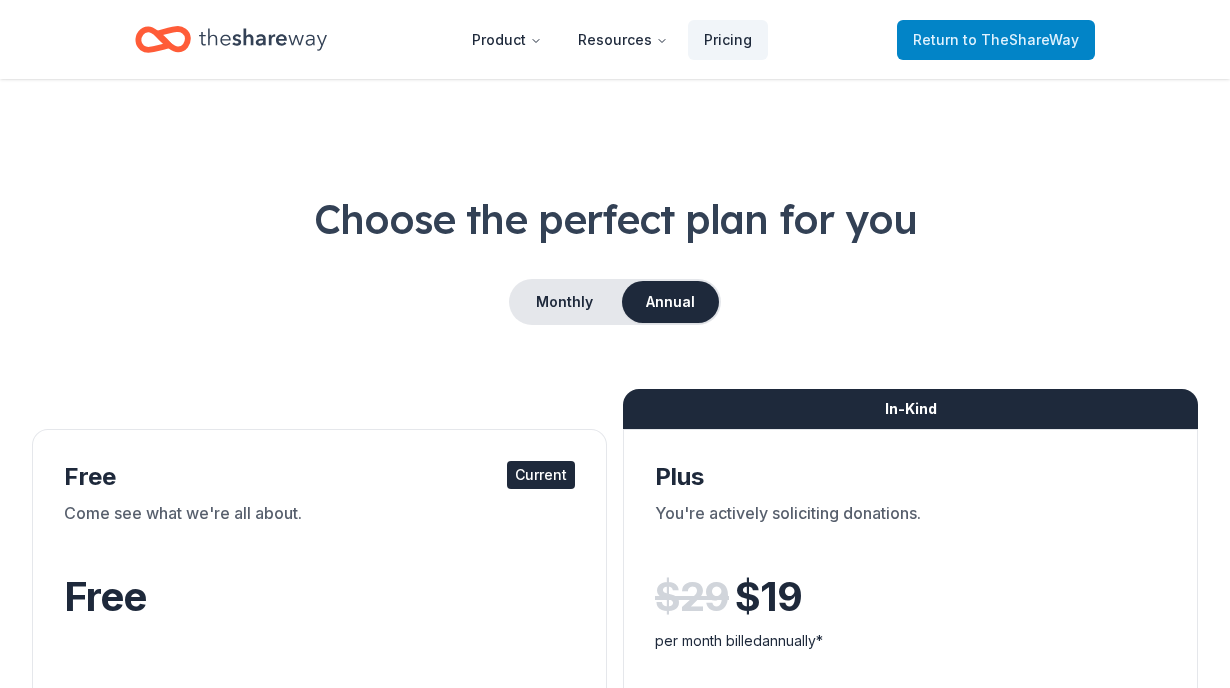 click on "Return to TheShareWay" at bounding box center [996, 40] 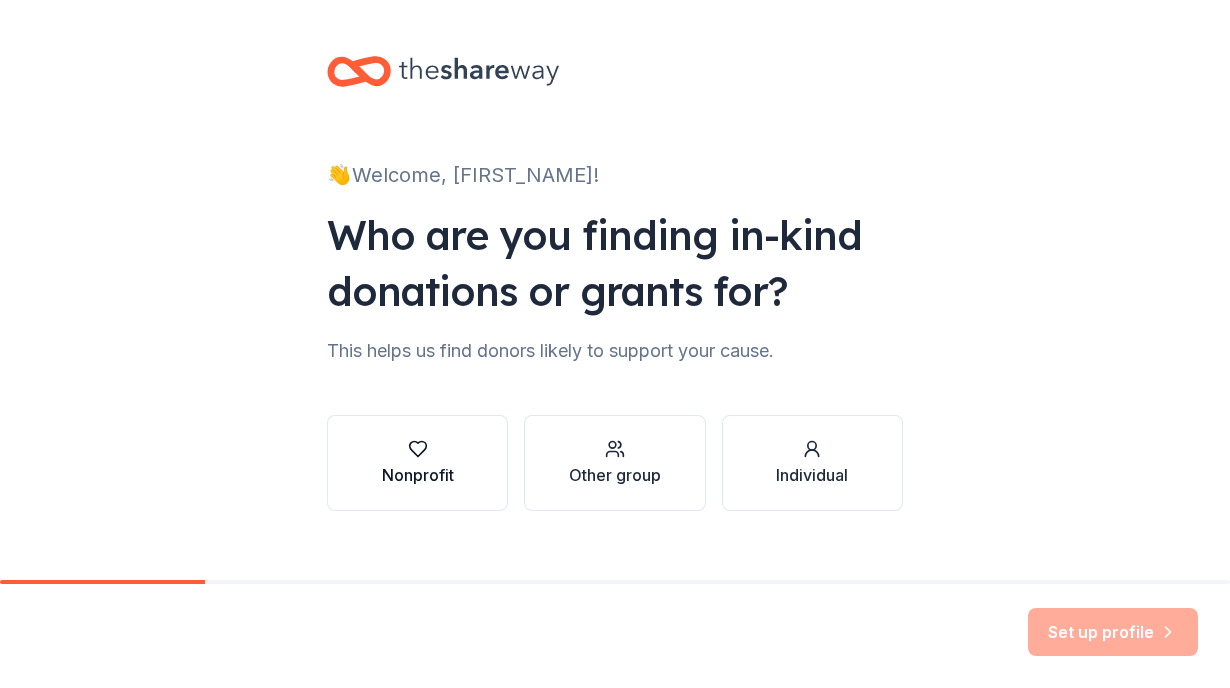 click on "Nonprofit" at bounding box center [418, 475] 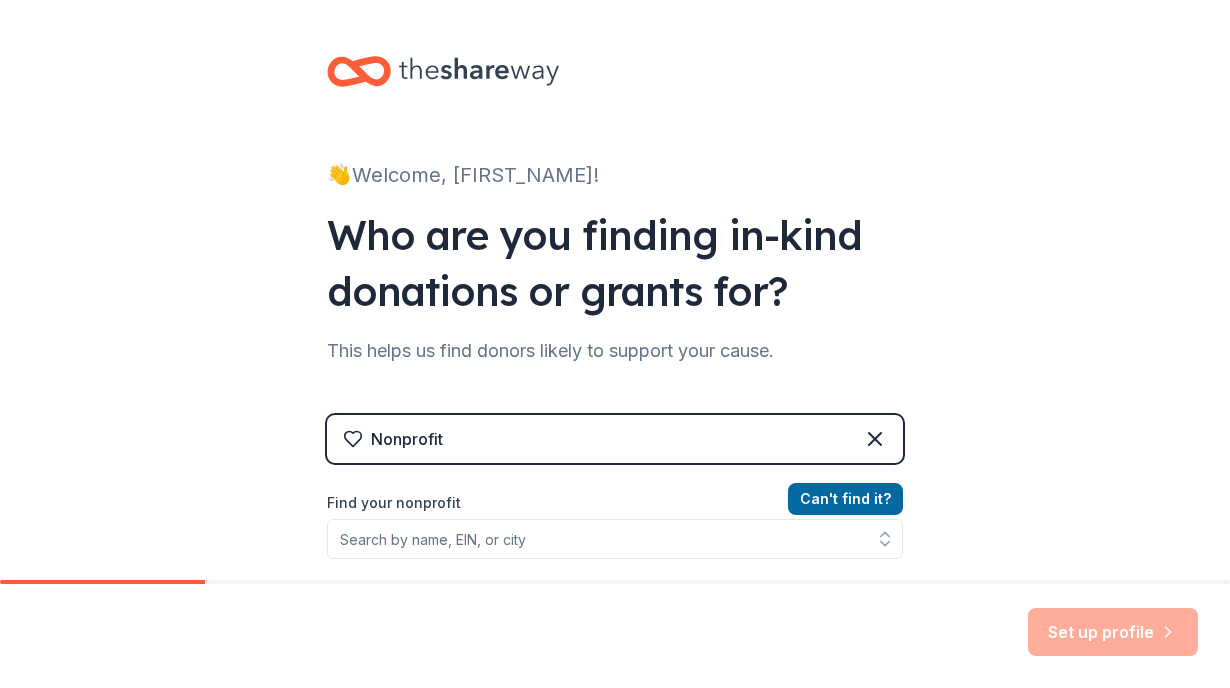scroll, scrollTop: 197, scrollLeft: 0, axis: vertical 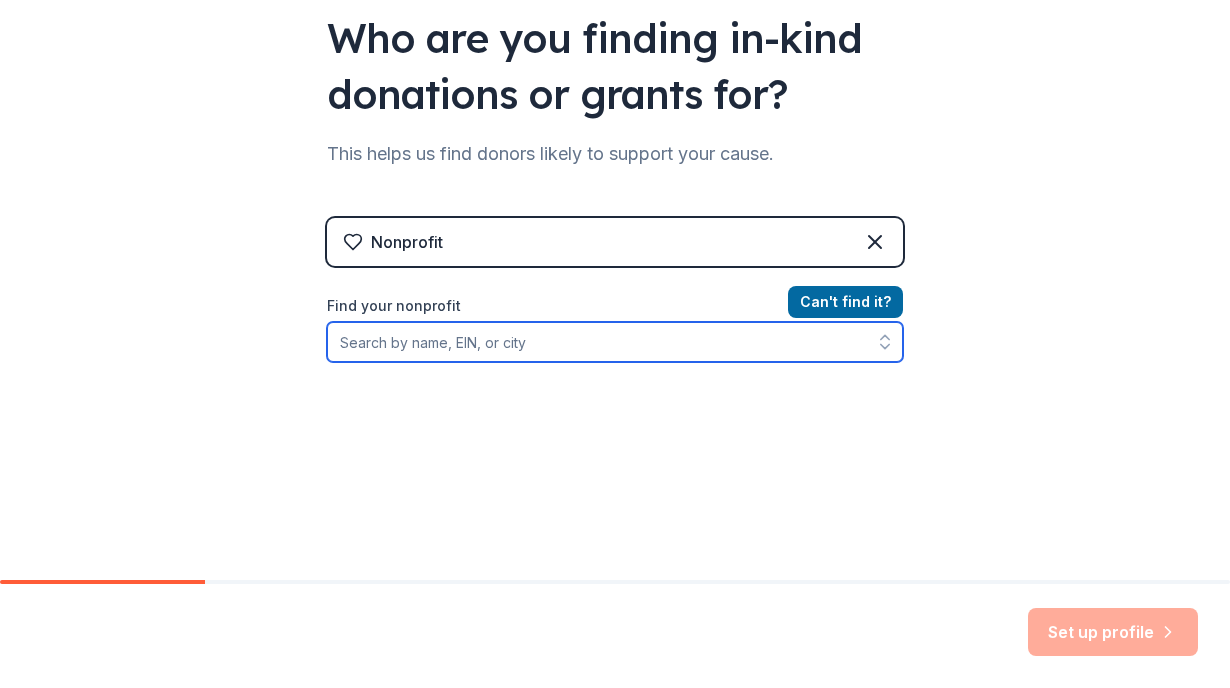 click on "Find your nonprofit" at bounding box center (615, 342) 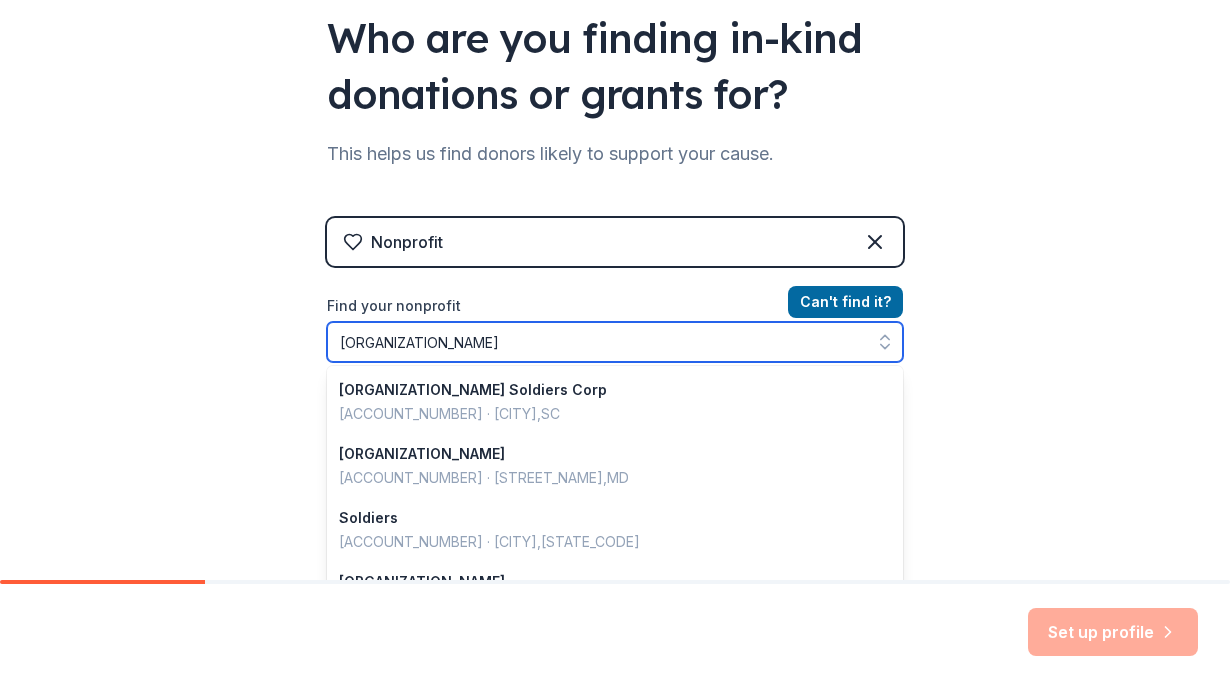 type on "soldiers' angels" 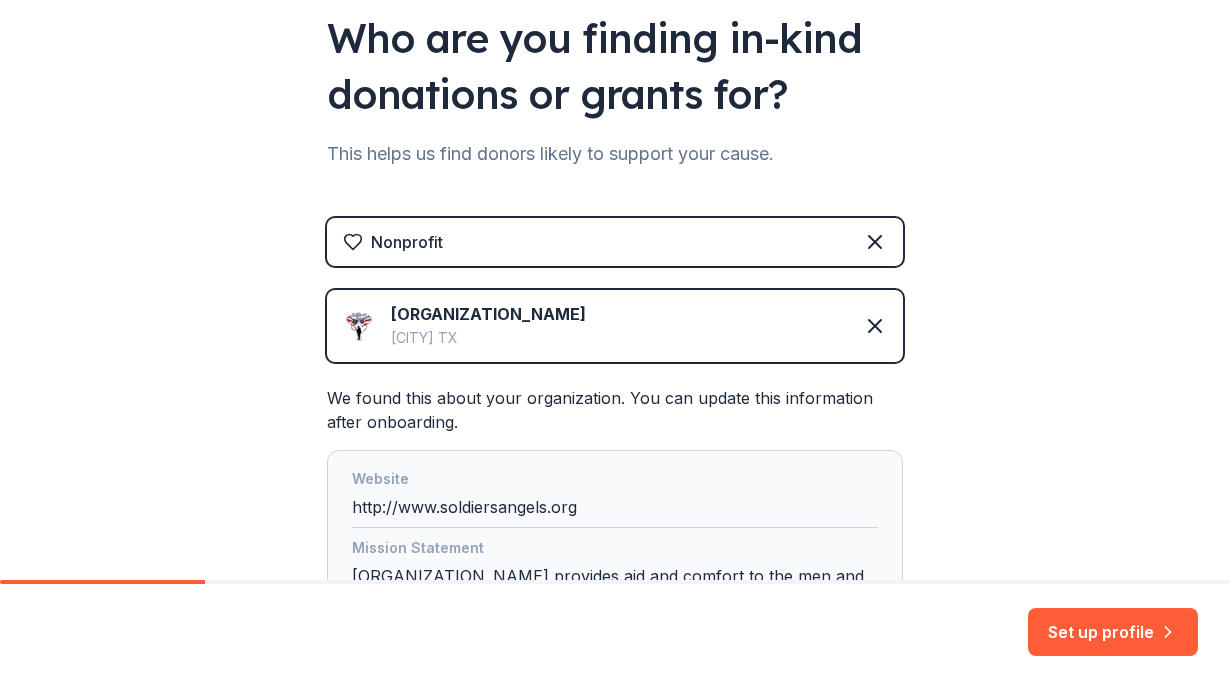 scroll, scrollTop: 414, scrollLeft: 0, axis: vertical 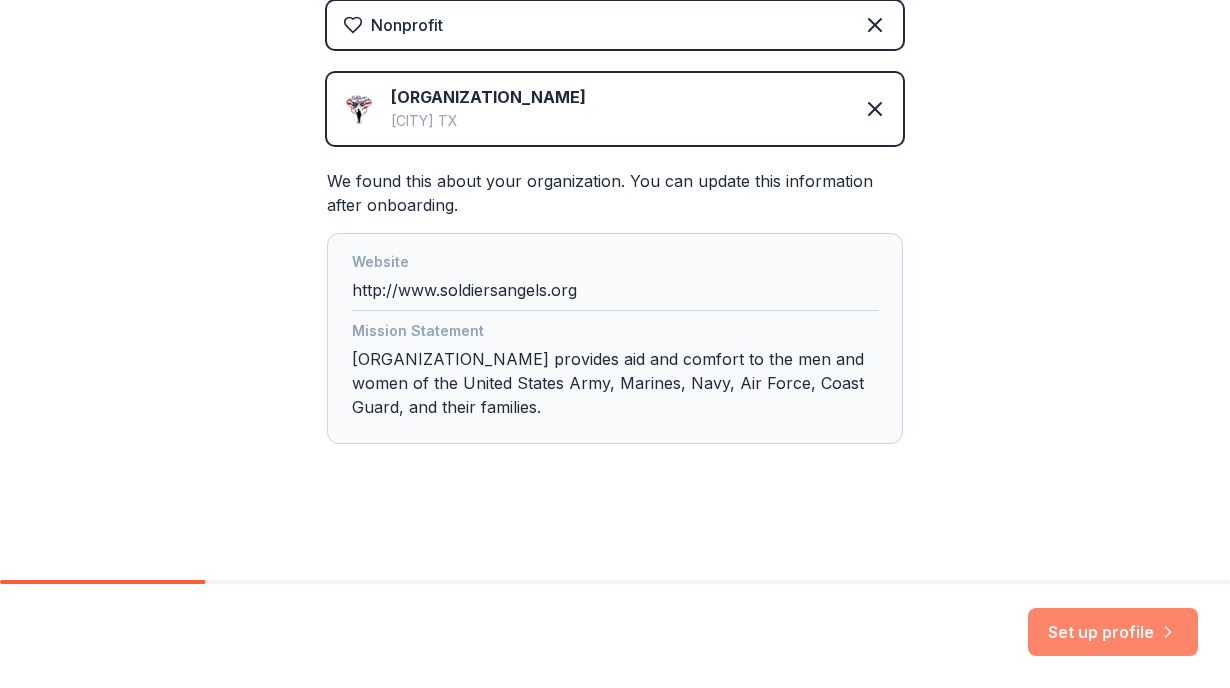 click on "Set up profile" at bounding box center [1113, 632] 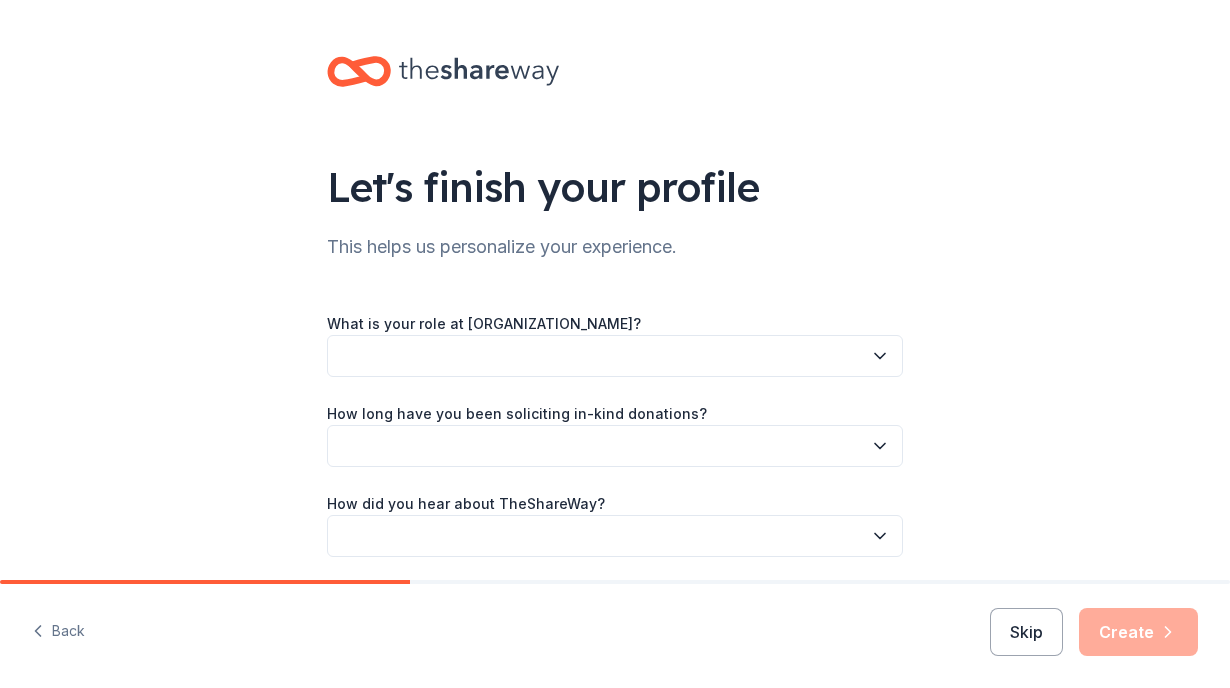 scroll, scrollTop: 73, scrollLeft: 0, axis: vertical 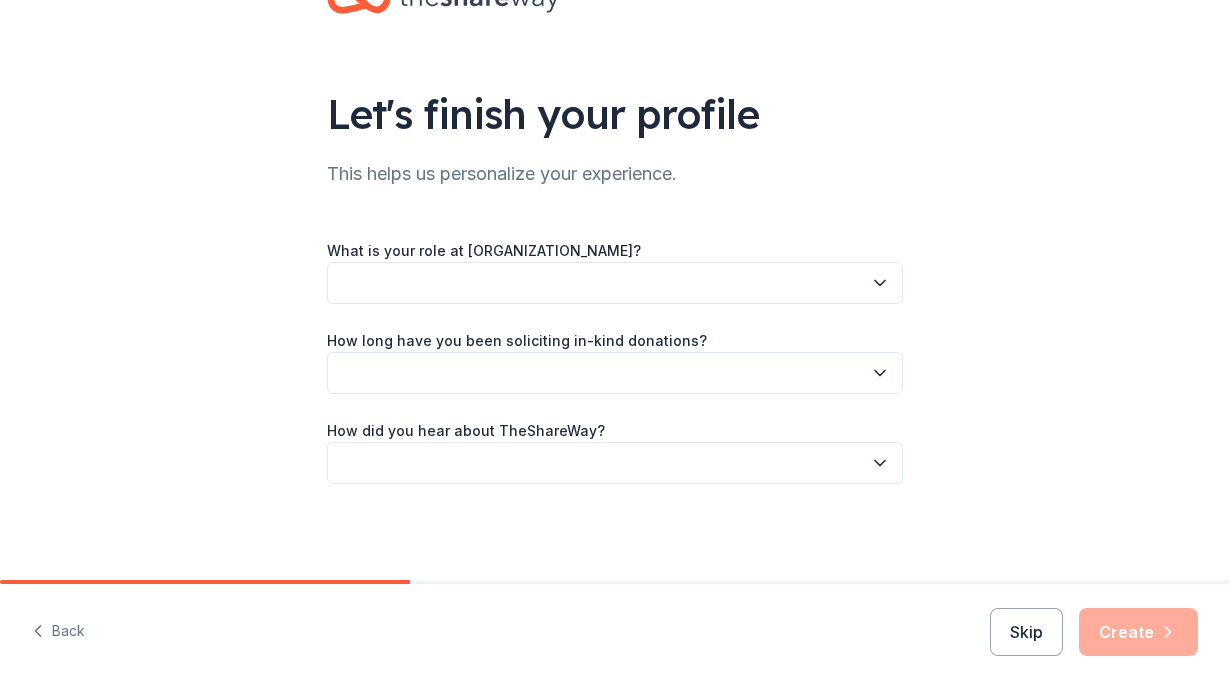 click at bounding box center (615, 283) 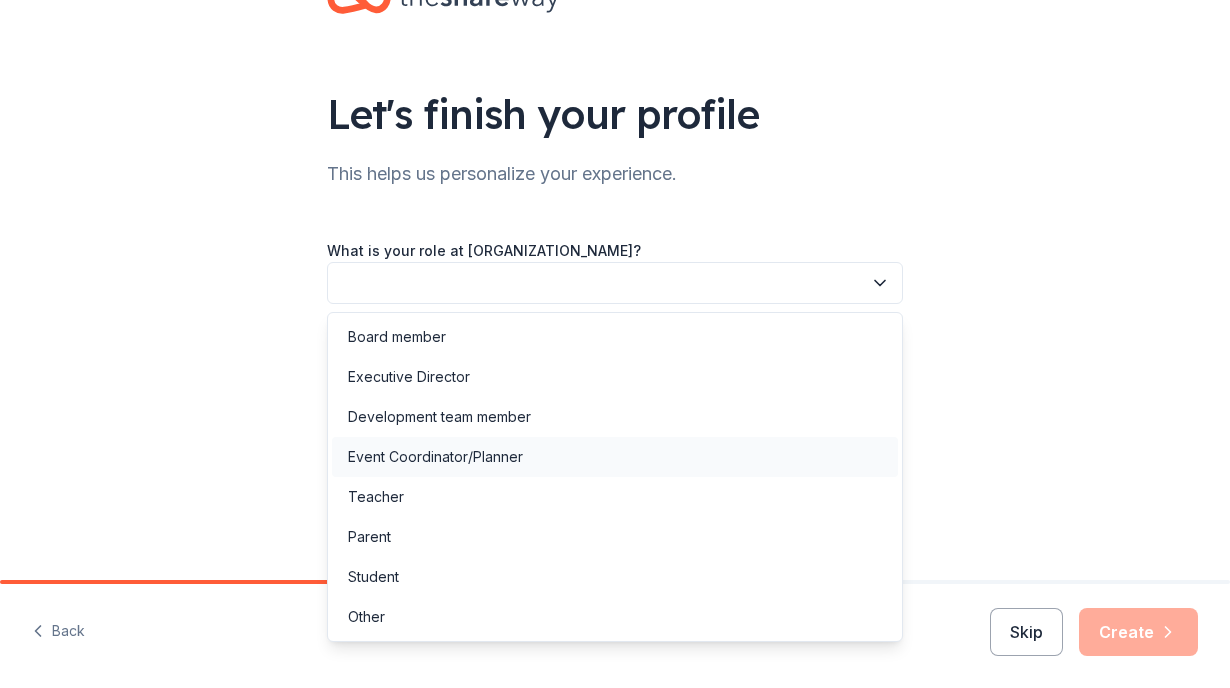 click on "Event Coordinator/Planner" at bounding box center [435, 457] 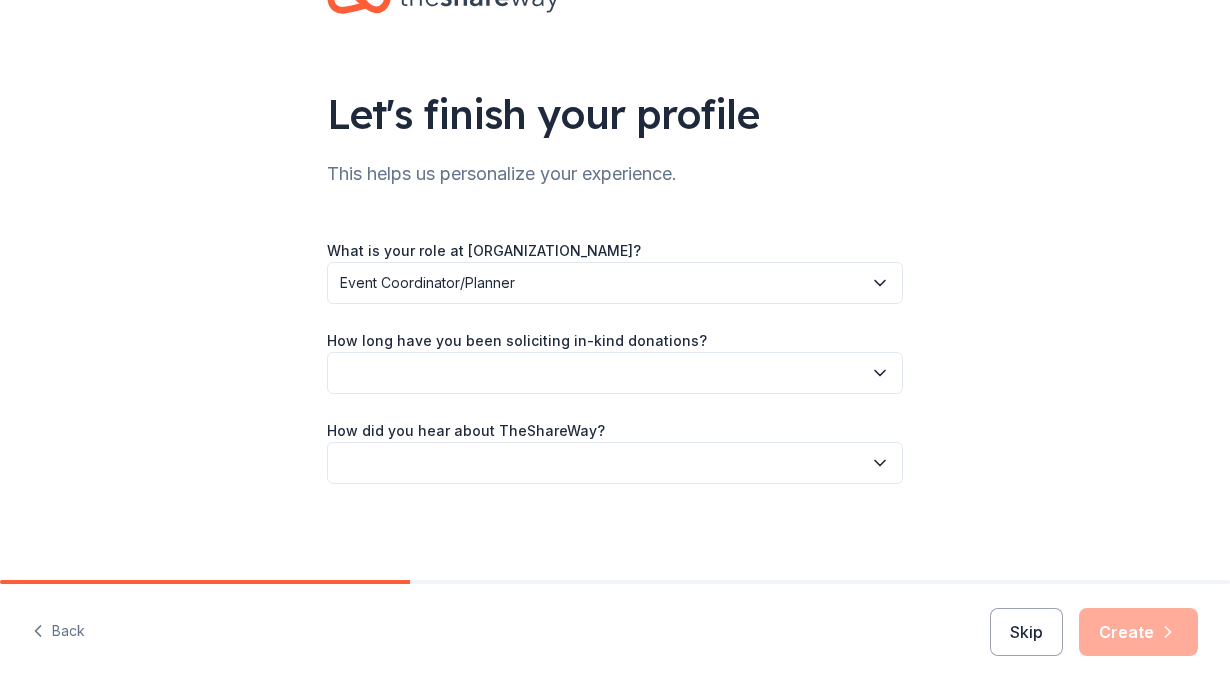 click at bounding box center (615, 373) 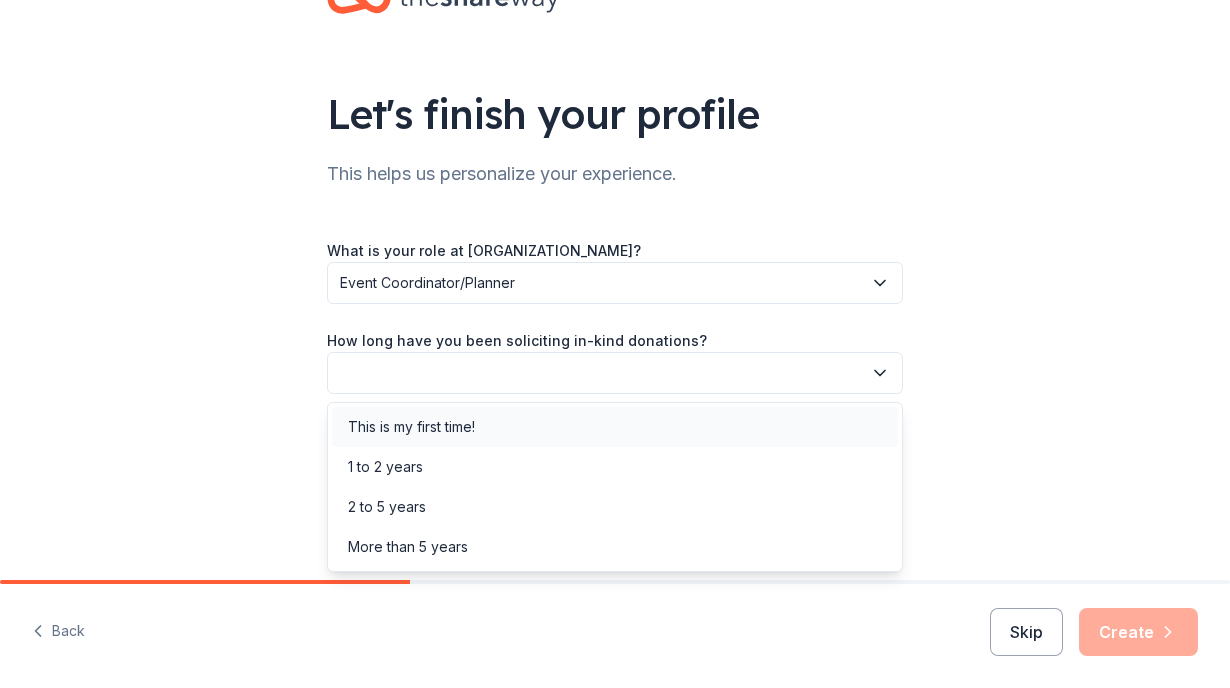 click on "This is my first time!" at bounding box center (411, 427) 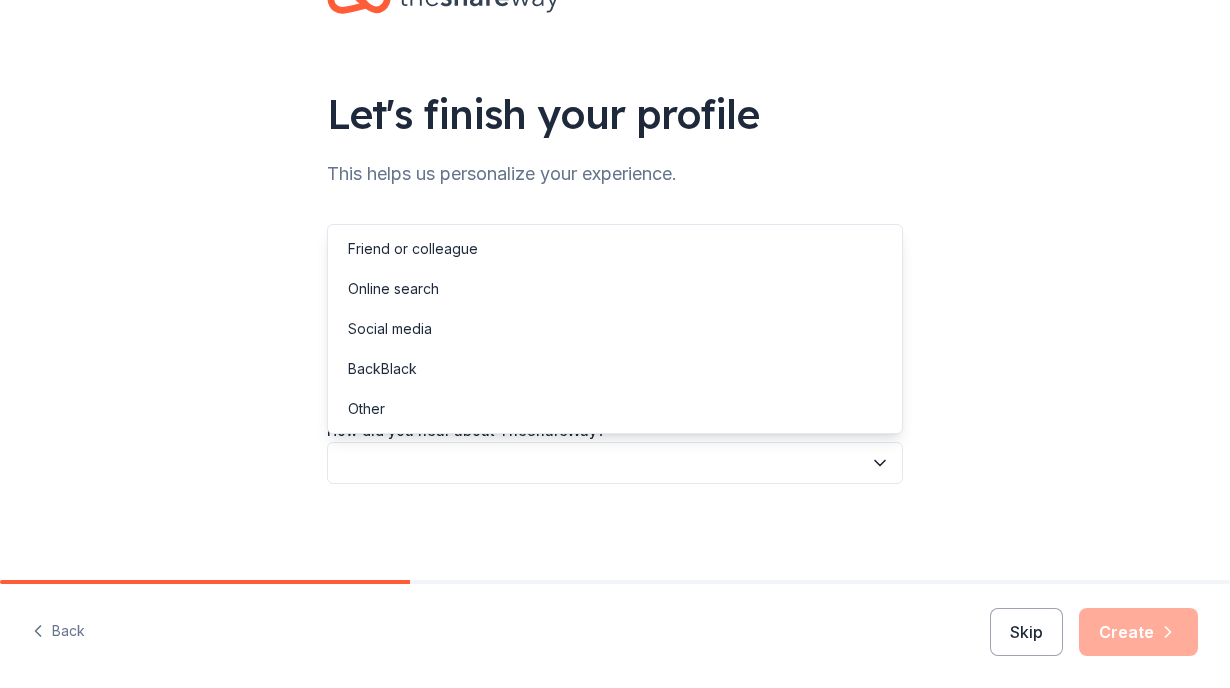 click at bounding box center (615, 463) 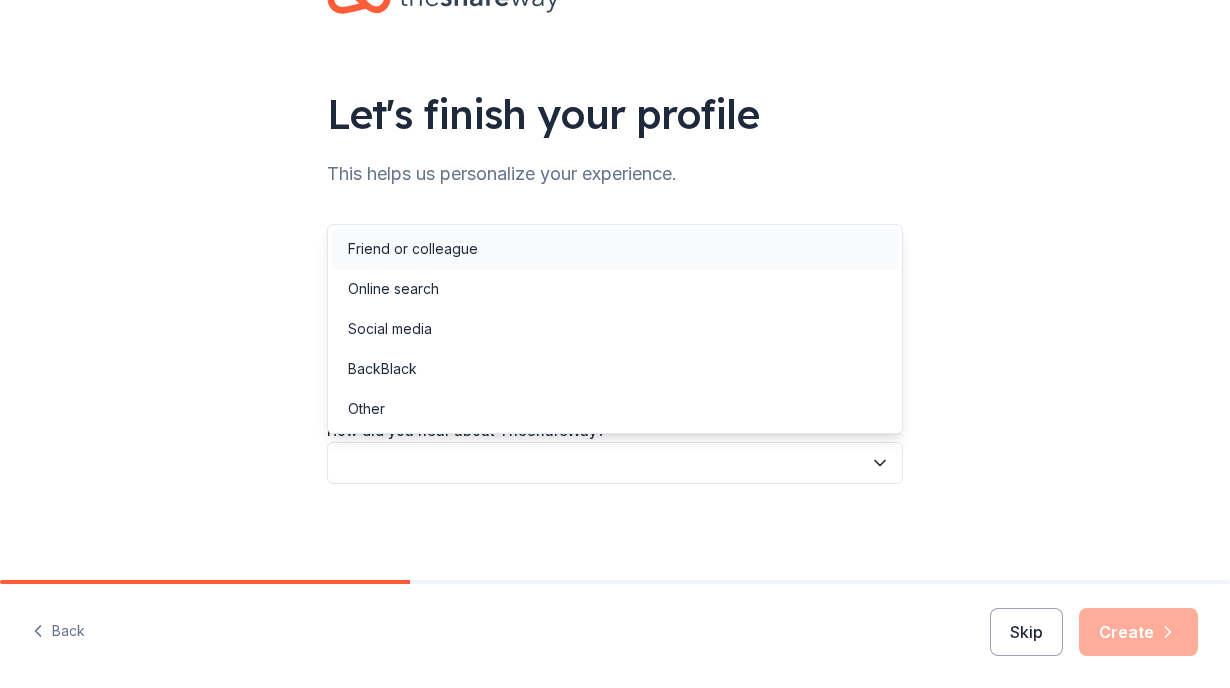 click on "Friend or colleague" at bounding box center (413, 249) 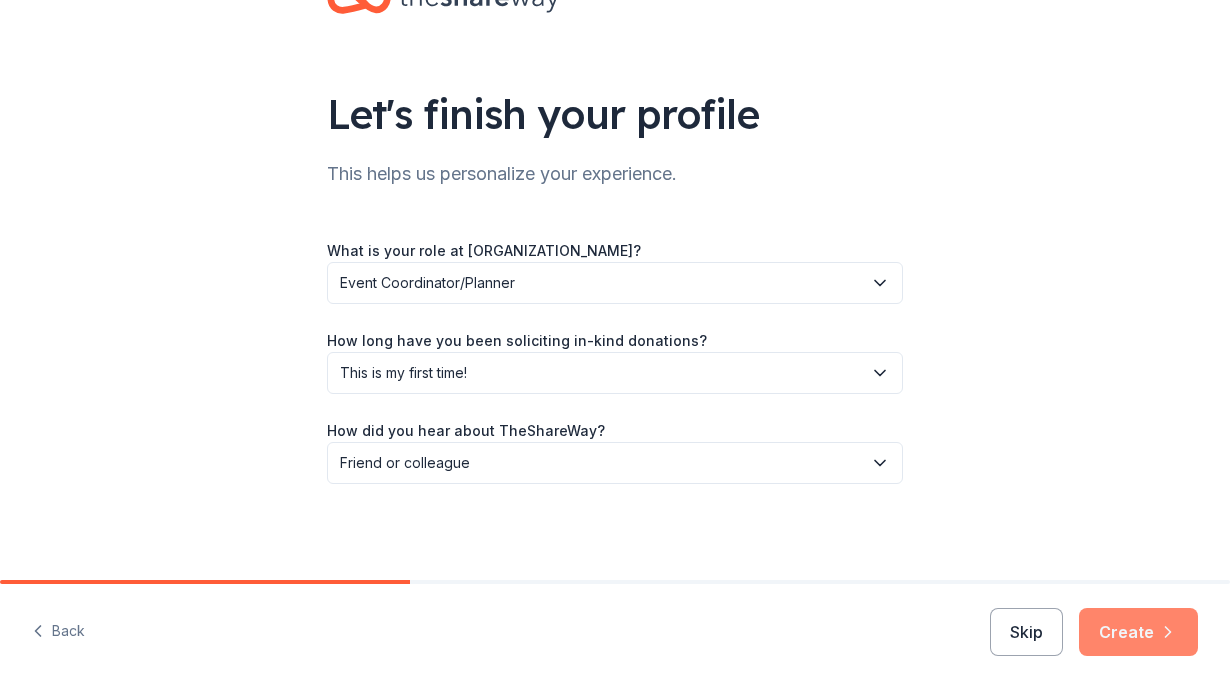 click on "Create" at bounding box center (1138, 632) 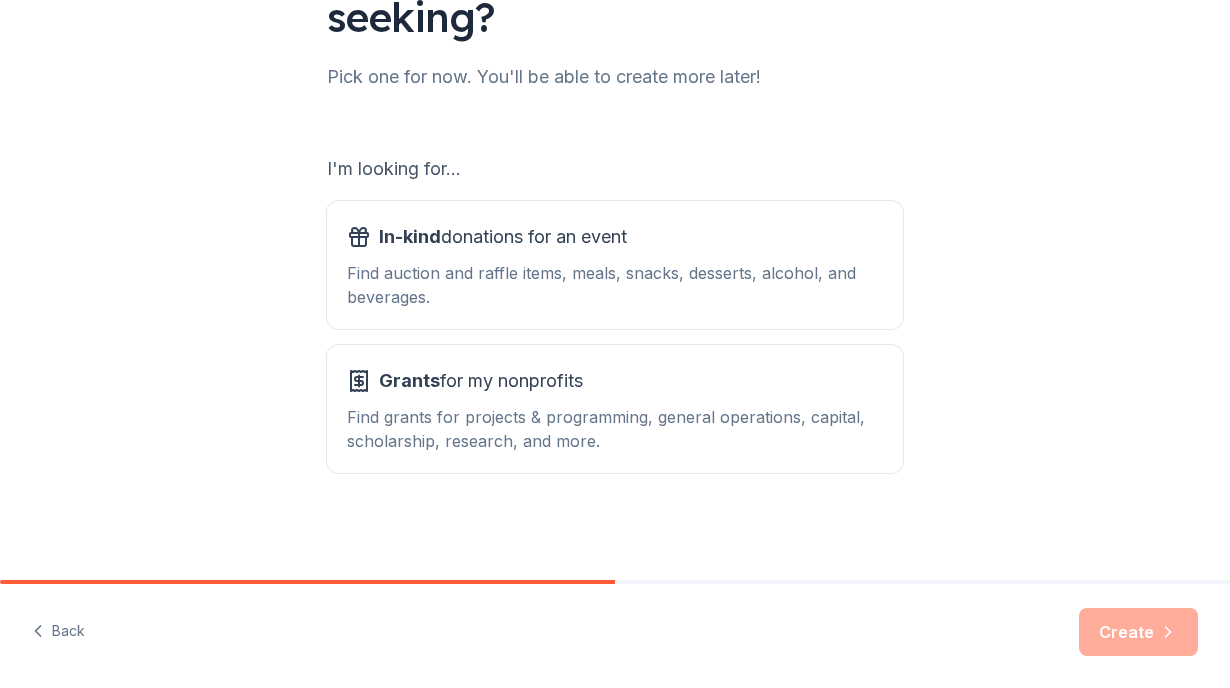 scroll, scrollTop: 227, scrollLeft: 0, axis: vertical 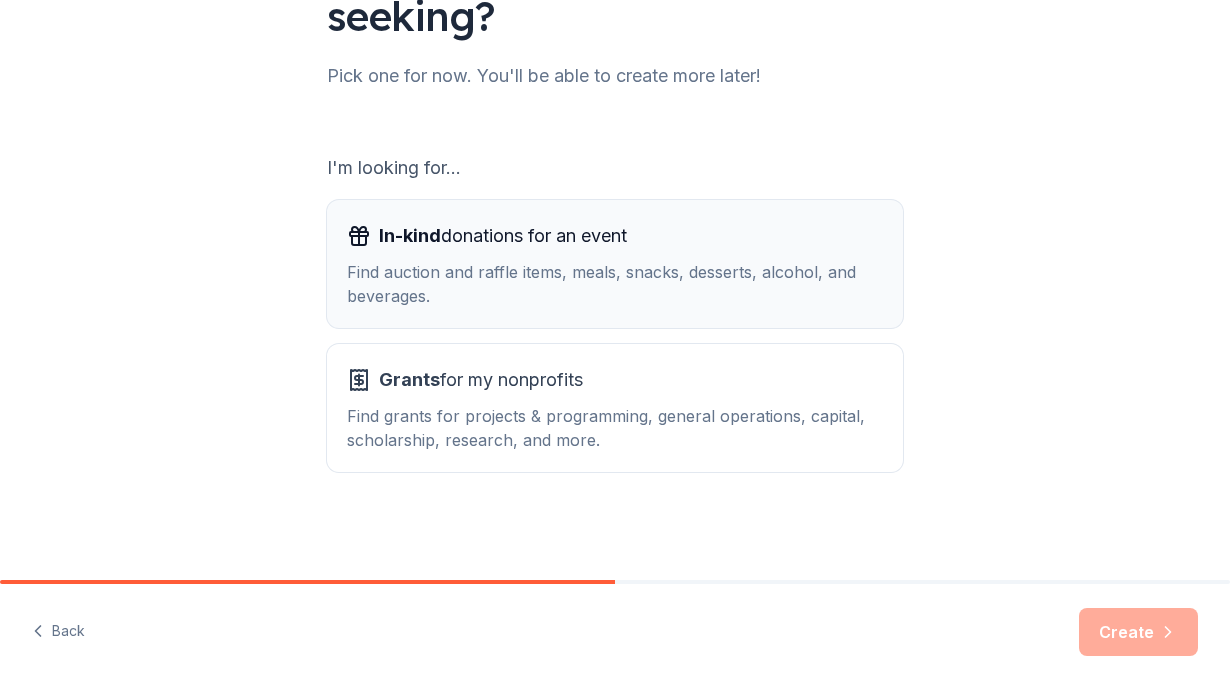 click on "In-kind  donations for an event" at bounding box center (503, 236) 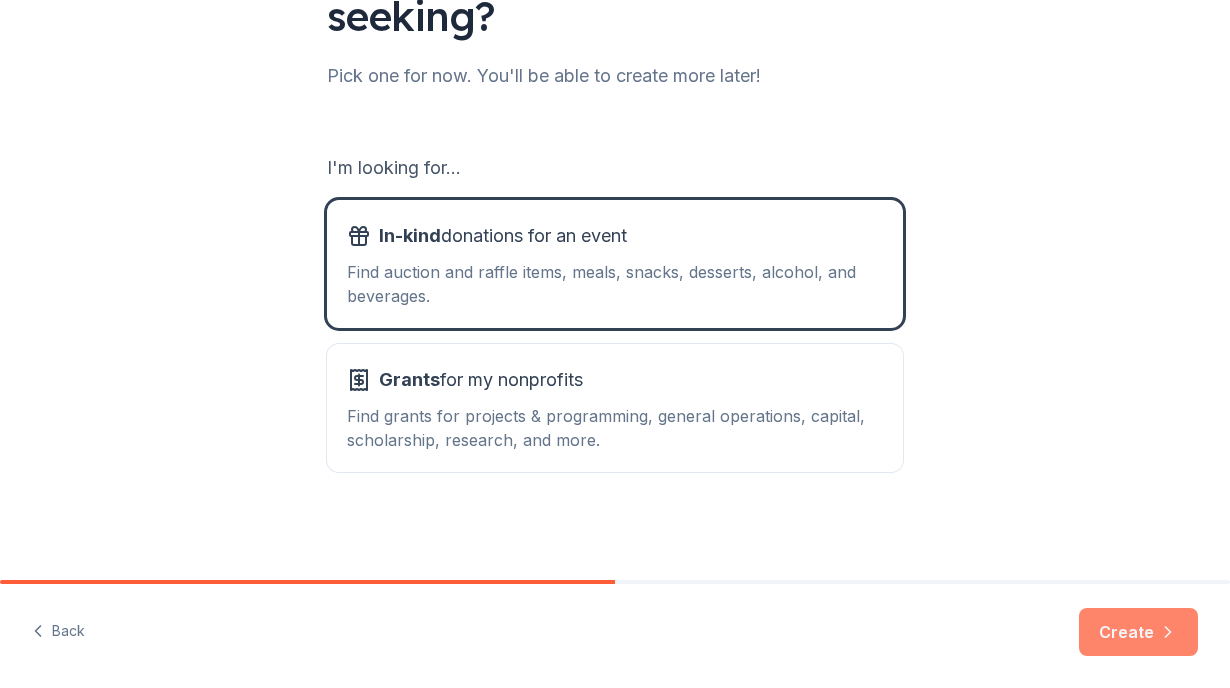 click on "Create" at bounding box center (1138, 632) 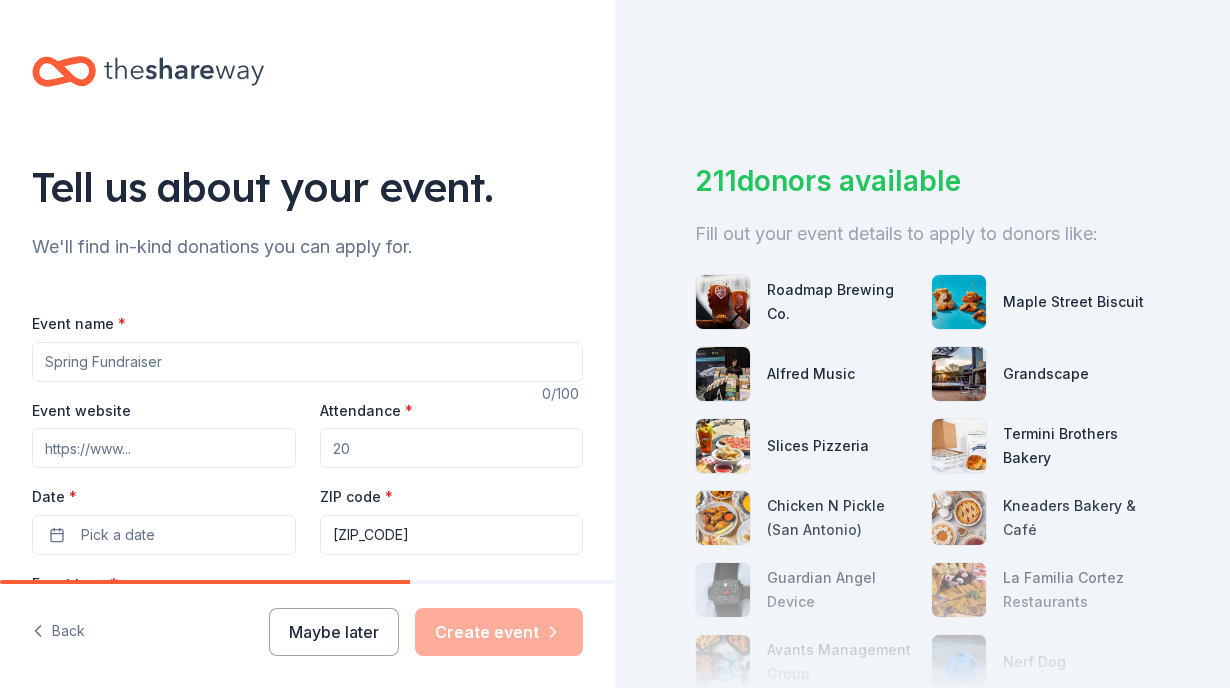 click on "Event name *" at bounding box center (307, 346) 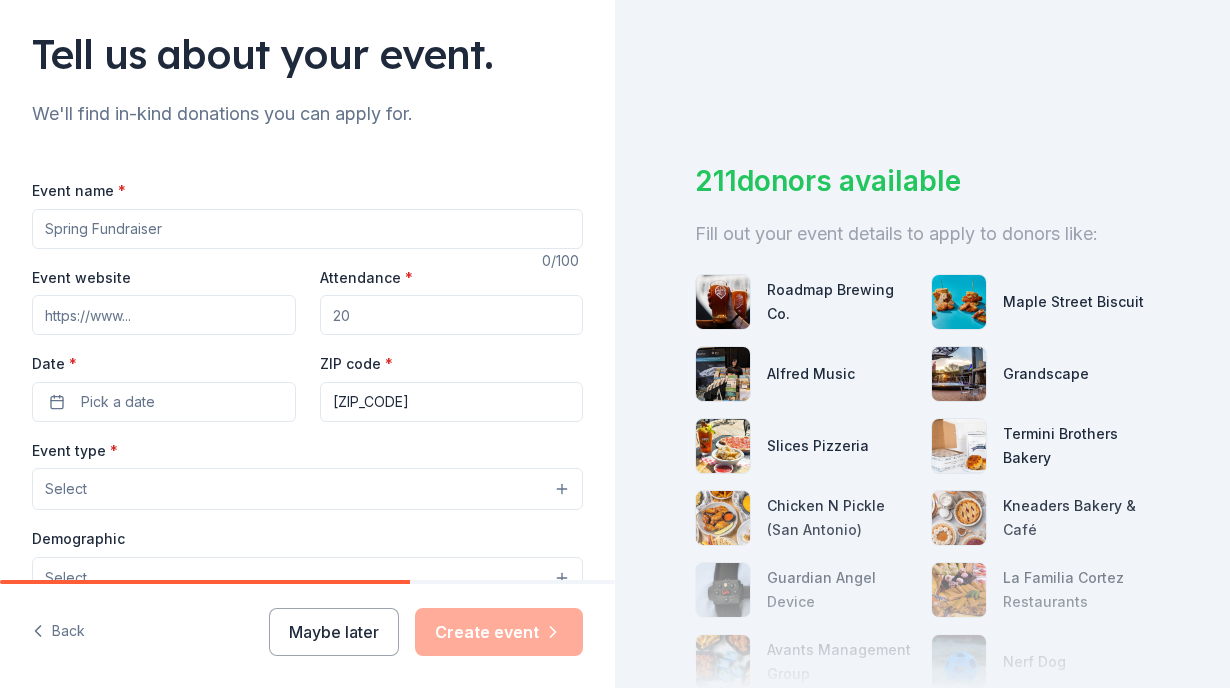 scroll, scrollTop: 157, scrollLeft: 0, axis: vertical 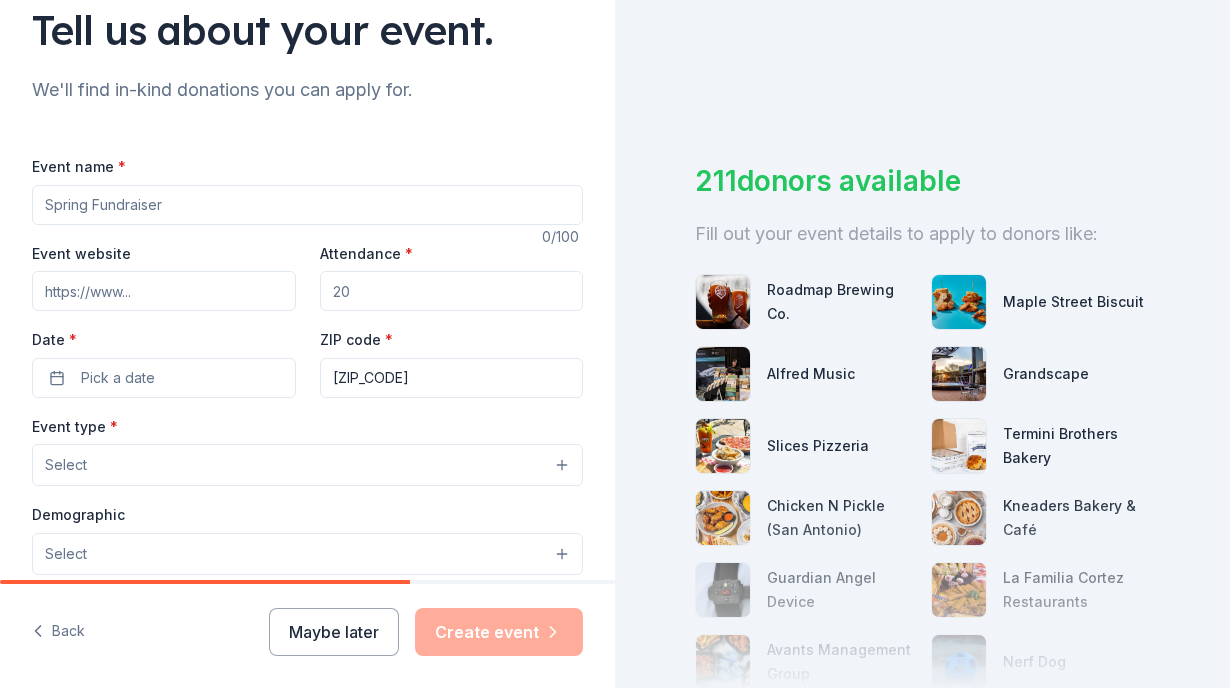 click on "Event name *" at bounding box center (307, 205) 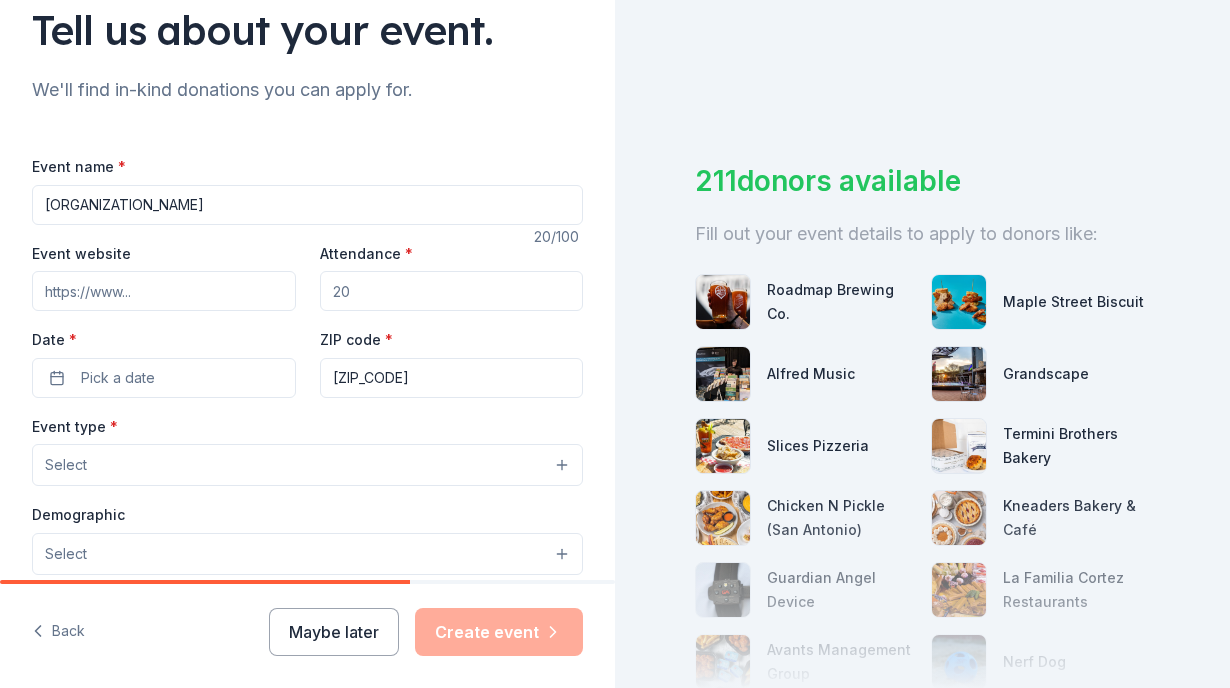 type on "[ORGANIZATION_NAME]" 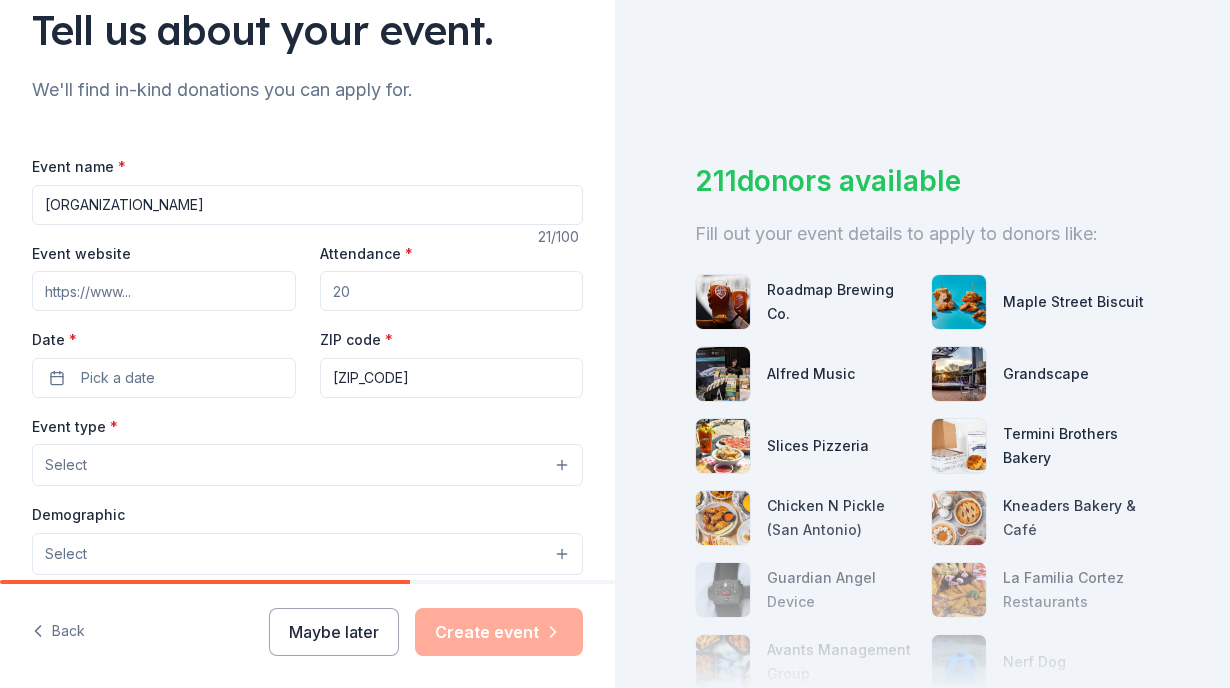 click on "Event website" at bounding box center (164, 291) 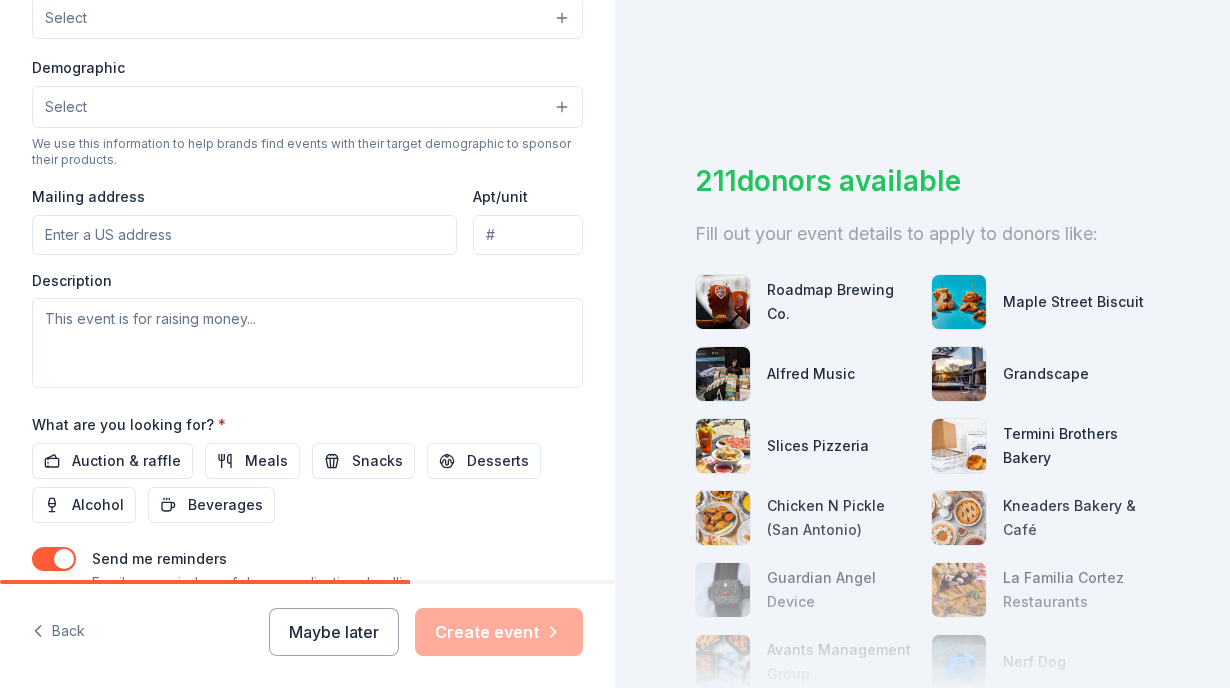 scroll, scrollTop: 606, scrollLeft: 0, axis: vertical 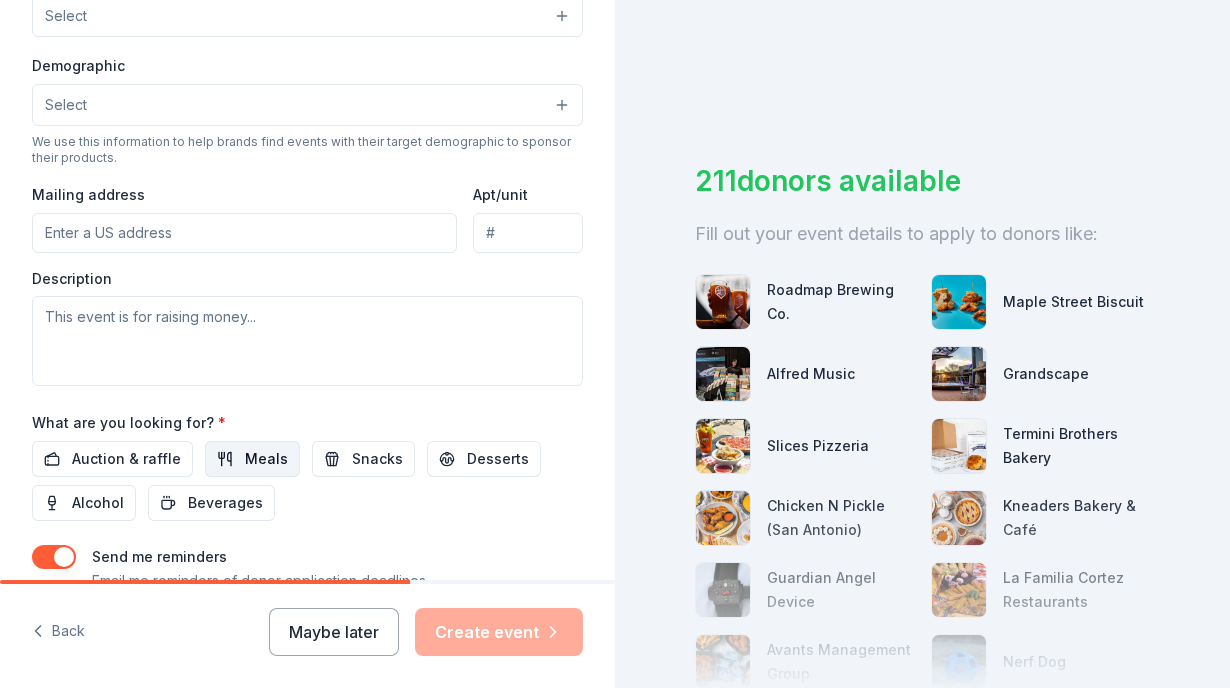 click on "Meals" at bounding box center (266, 459) 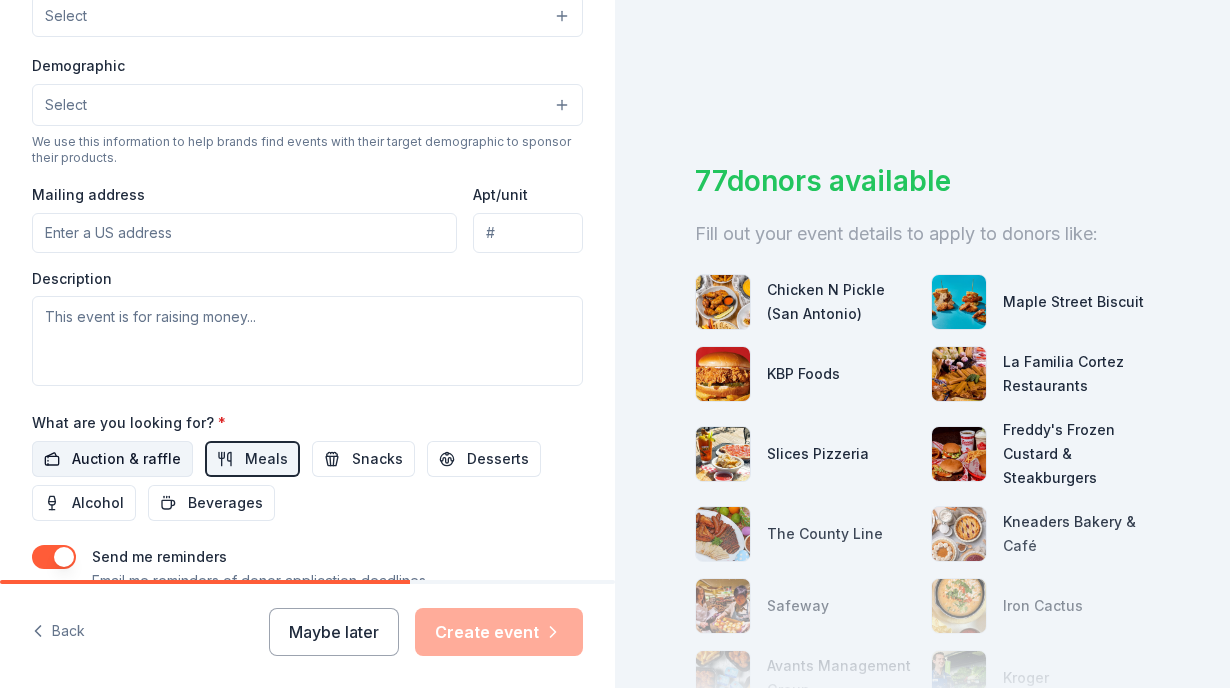 click on "Auction & raffle" at bounding box center [126, 459] 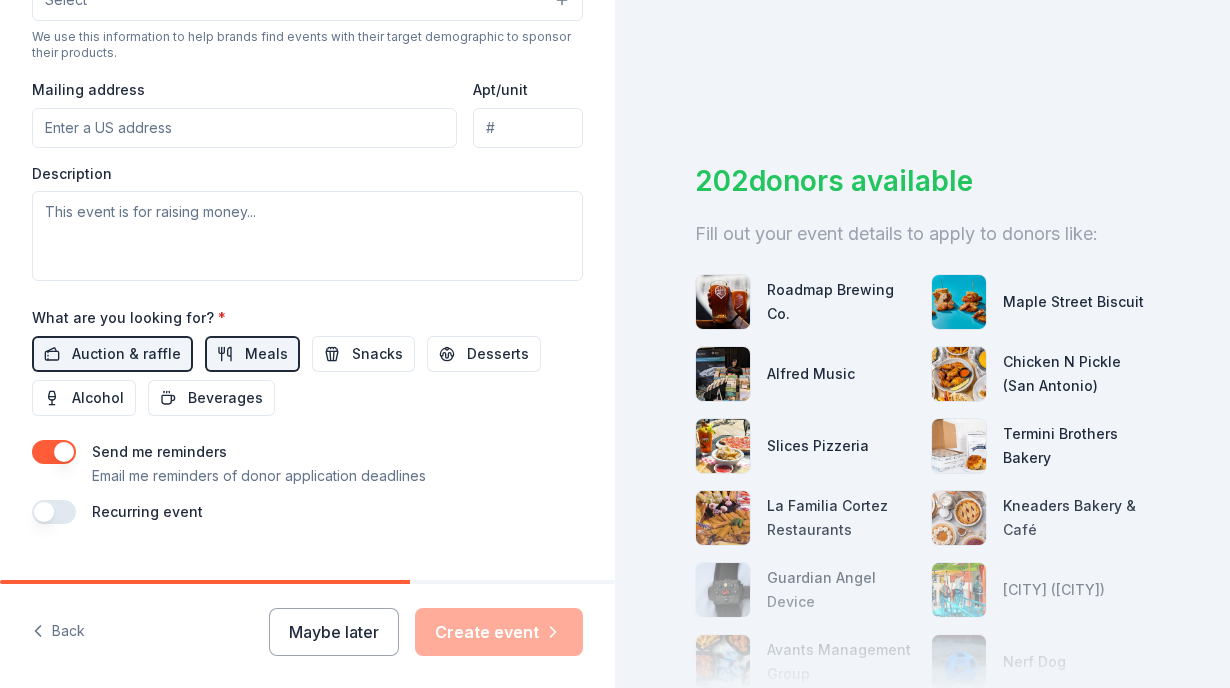 scroll, scrollTop: 751, scrollLeft: 0, axis: vertical 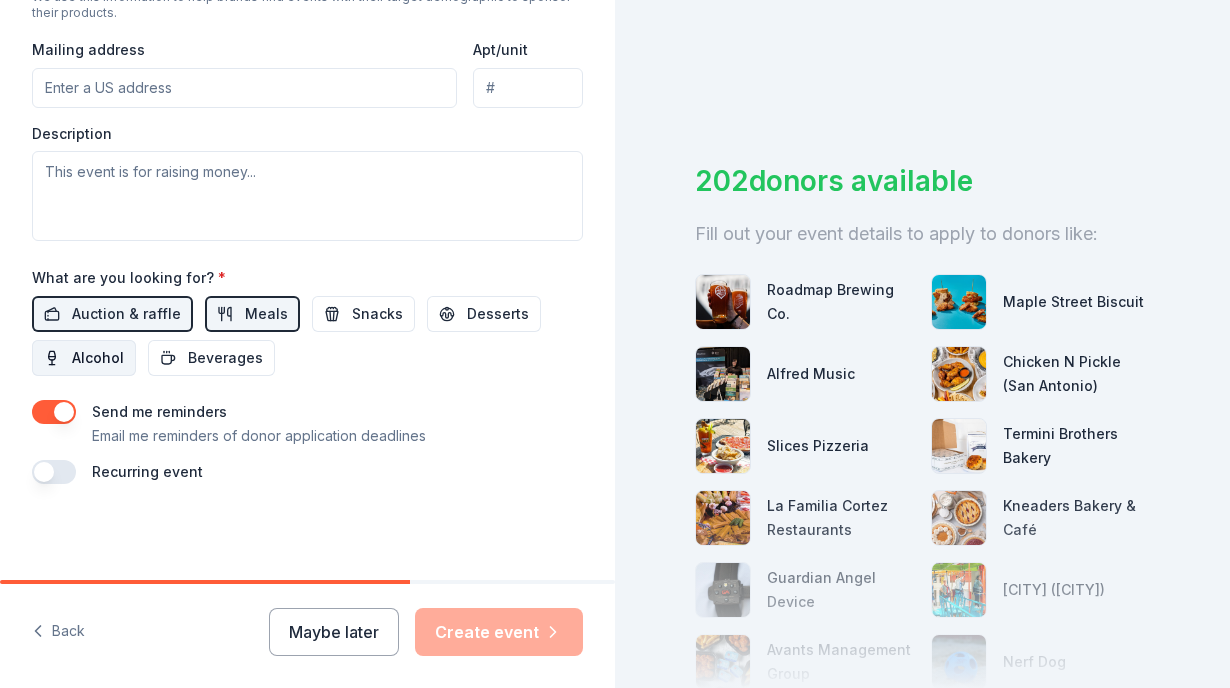 click on "Alcohol" at bounding box center [98, 358] 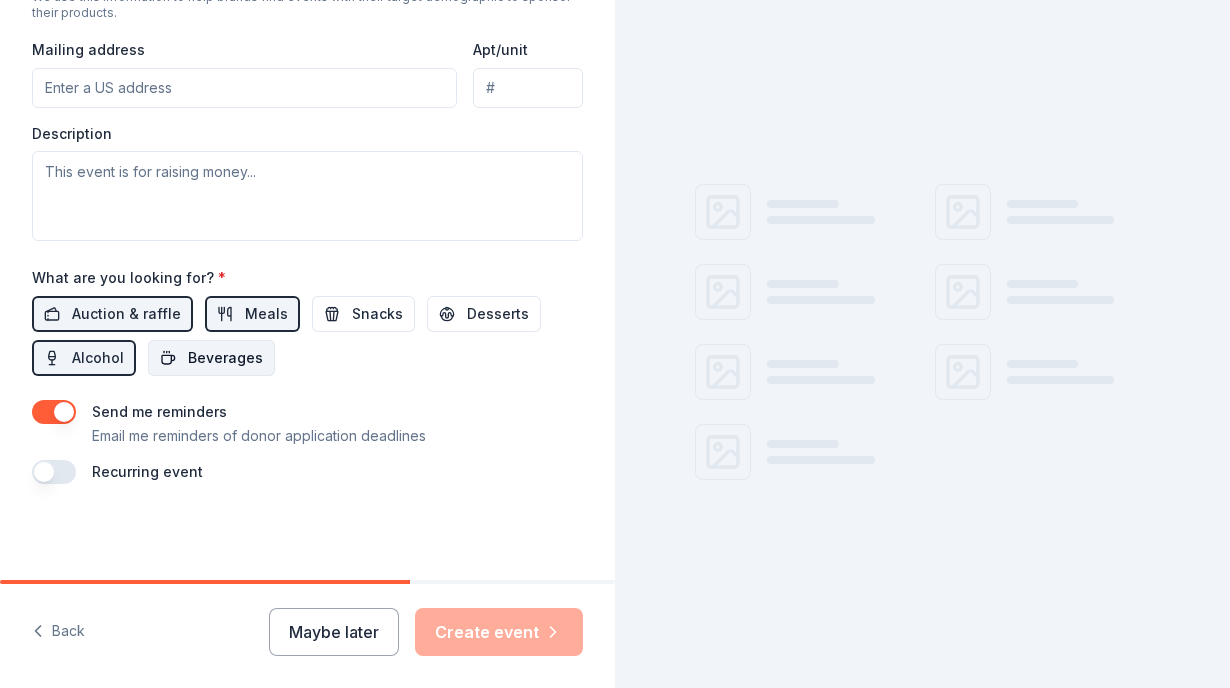 click on "Beverages" at bounding box center (225, 358) 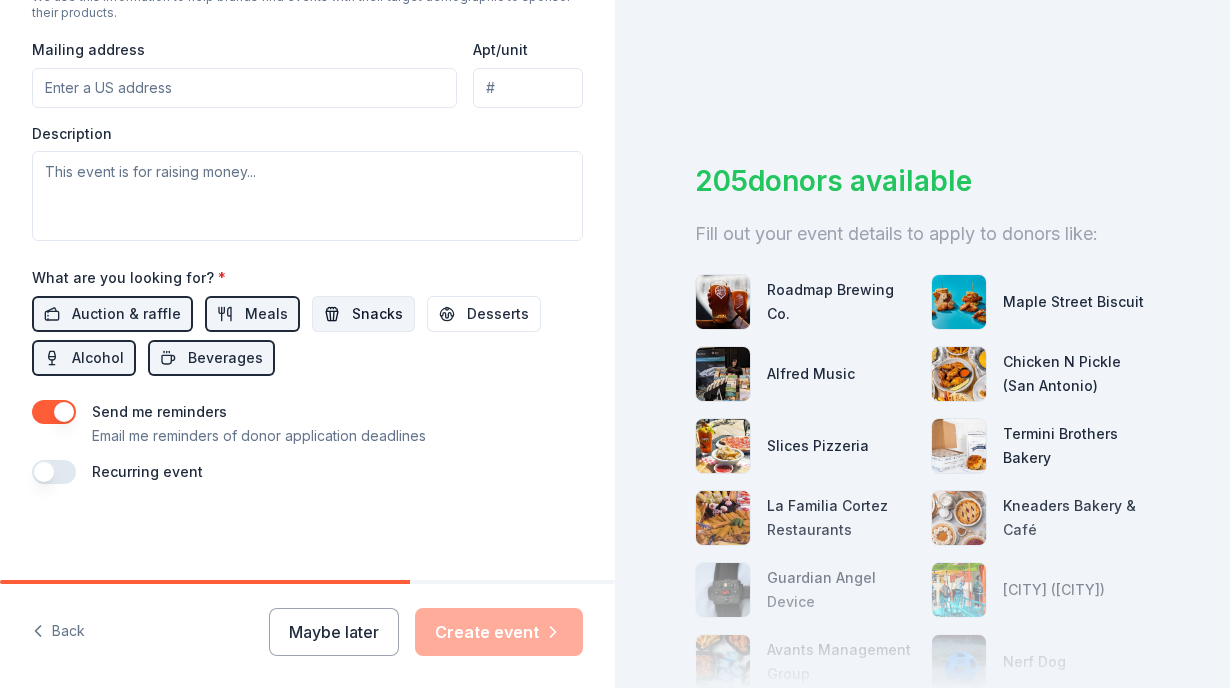 click on "Snacks" at bounding box center (363, 314) 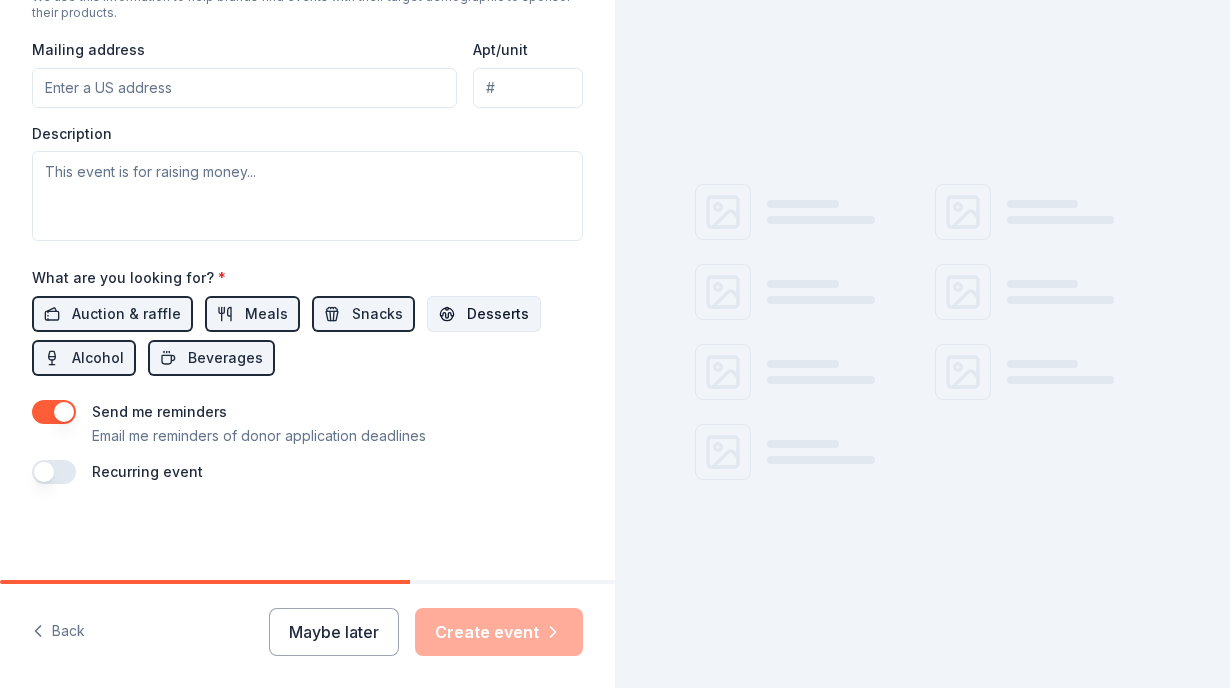 click on "Desserts" at bounding box center [498, 314] 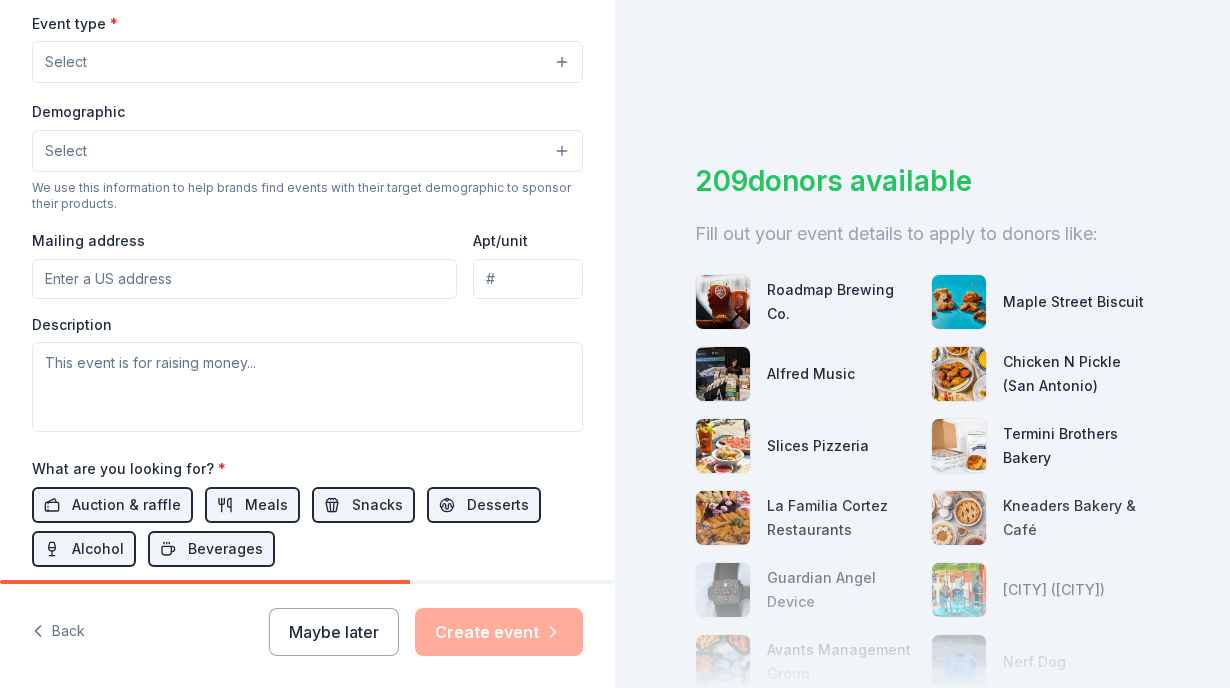 scroll, scrollTop: 554, scrollLeft: 0, axis: vertical 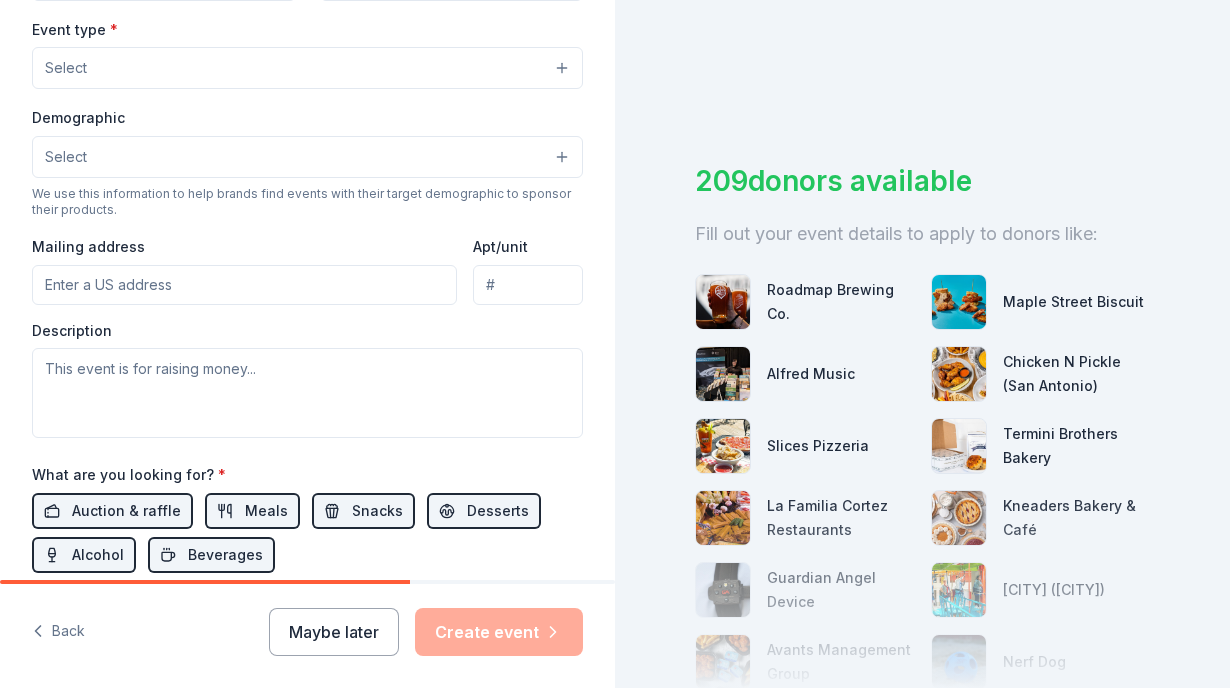 click on "Mailing address" at bounding box center (244, 285) 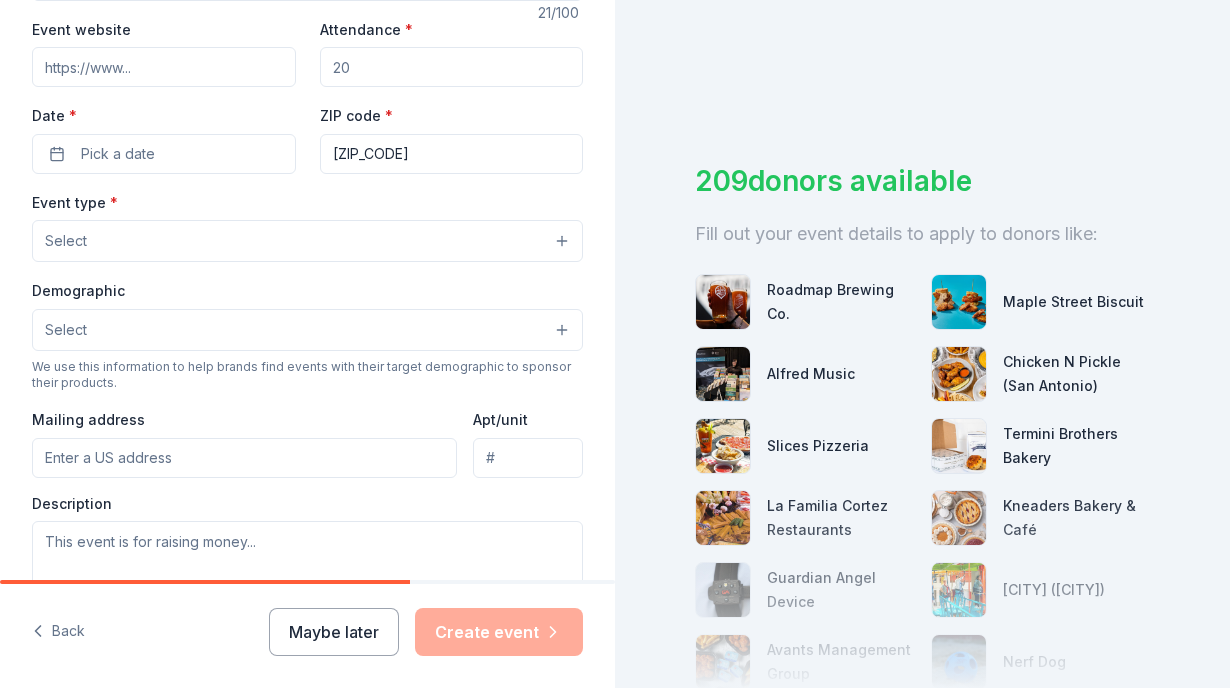 scroll, scrollTop: 365, scrollLeft: 0, axis: vertical 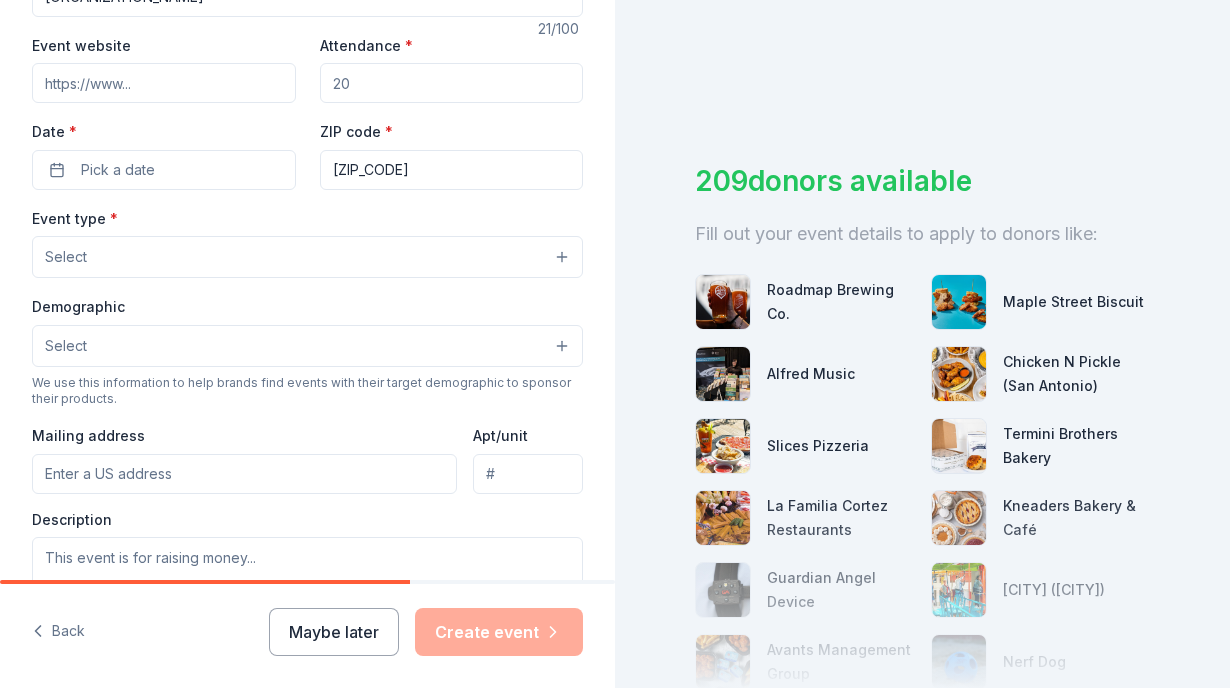 click on "Event type * Select" at bounding box center (307, 242) 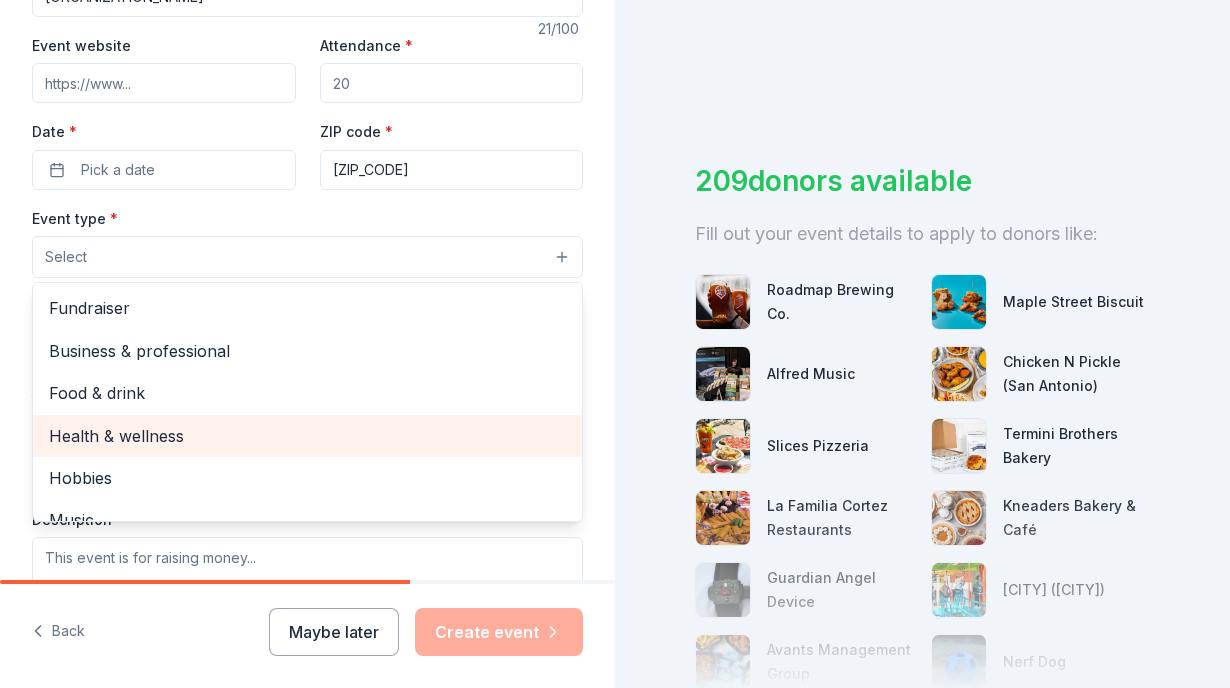 drag, startPoint x: 95, startPoint y: 309, endPoint x: 87, endPoint y: 446, distance: 137.23338 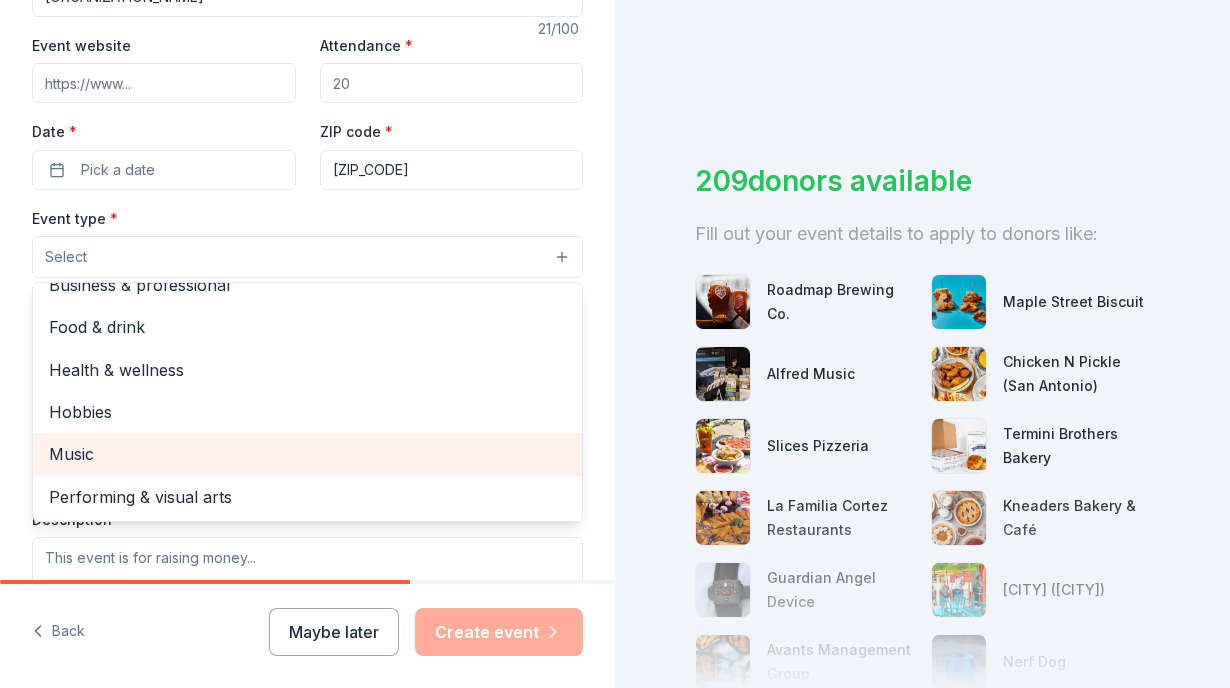 scroll, scrollTop: 0, scrollLeft: 0, axis: both 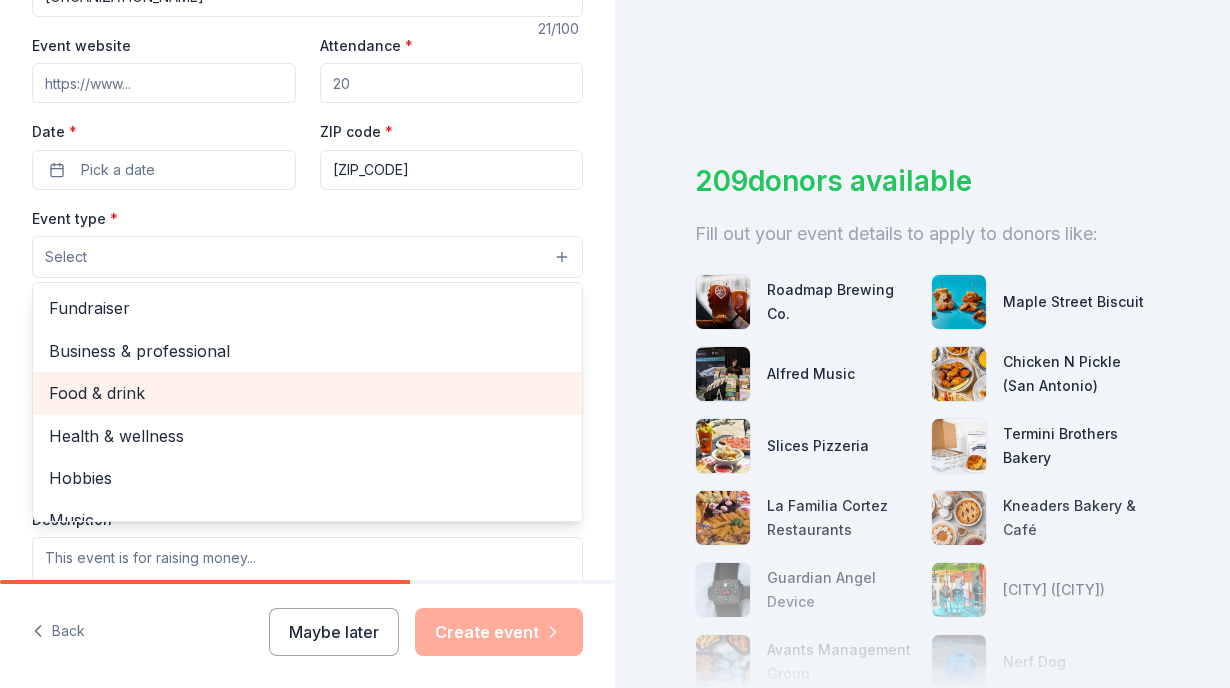 click on "Food & drink" at bounding box center [307, 393] 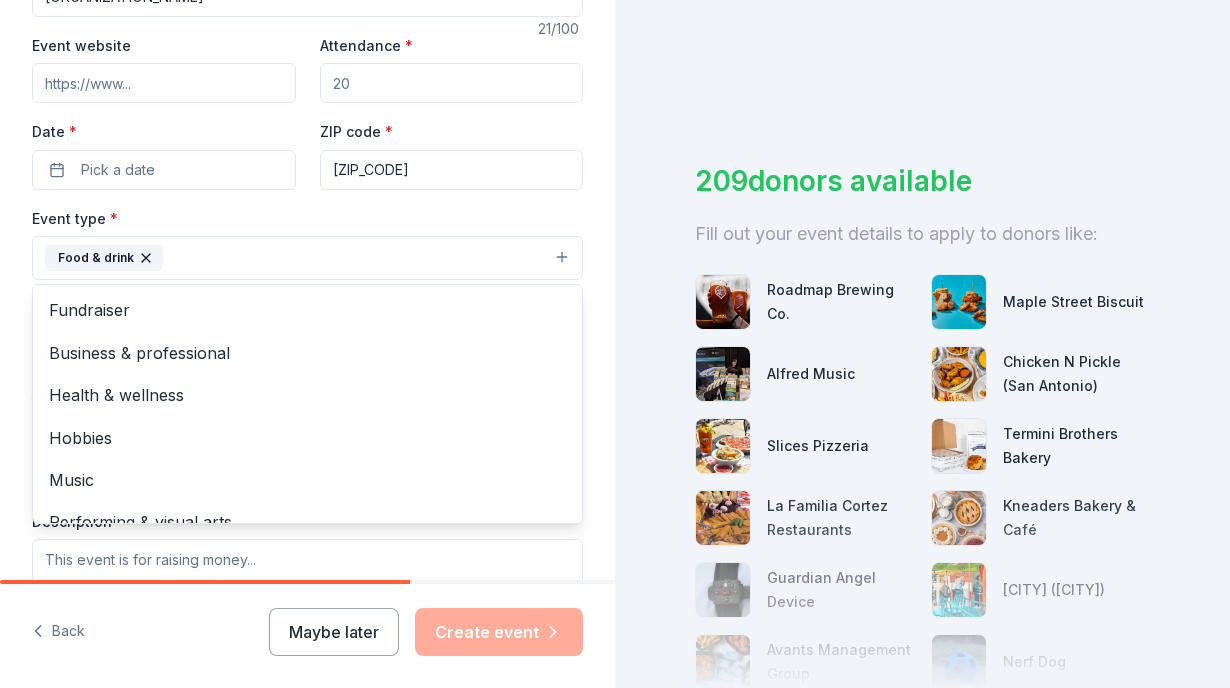 click on "Event name * Soldiers' Fundraising 21 /100 Event website Attendance * Date * Pick a date ZIP code * [ZIP_CODE] Event type * Food & drink Fundraiser Business & professional Health & wellness Hobbies Music Performing & visual arts Demographic Select We use this information to help brands find events with their target demographic to sponsor their products. Mailing address Apt/unit Description What are you looking for? * Auction & raffle Meals Snacks Desserts Alcohol Beverages Send me reminders Email me reminders of donor application deadlines Recurring event" at bounding box center (307, 409) 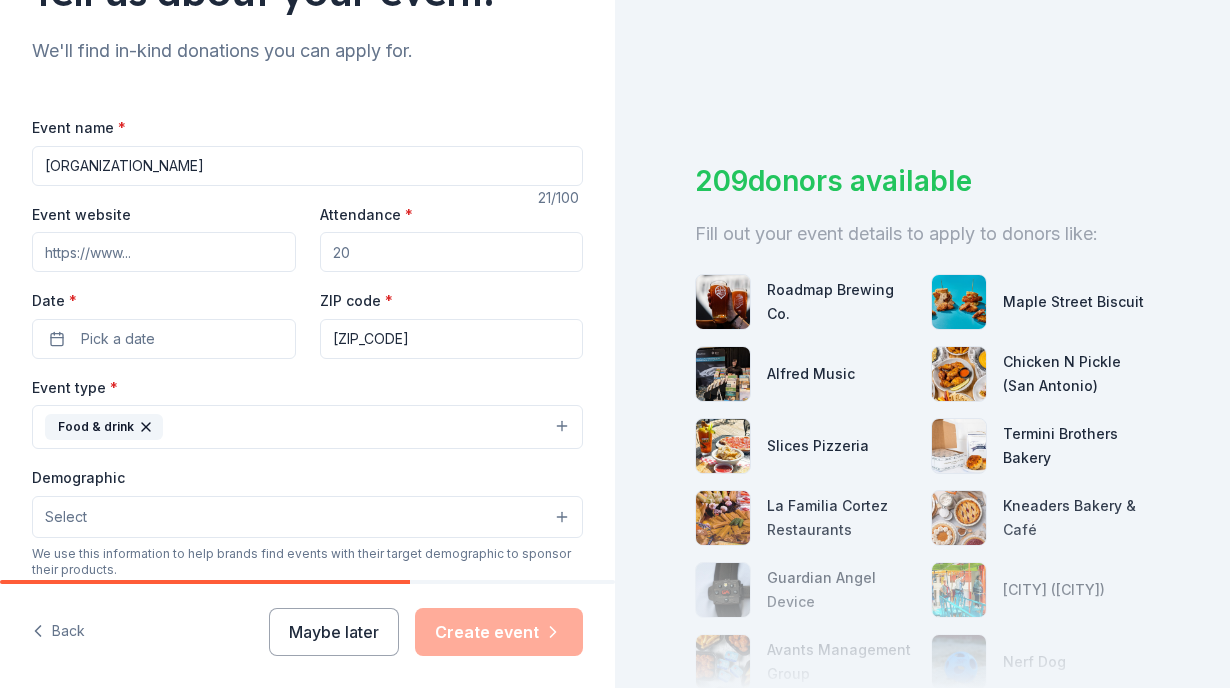scroll, scrollTop: 185, scrollLeft: 0, axis: vertical 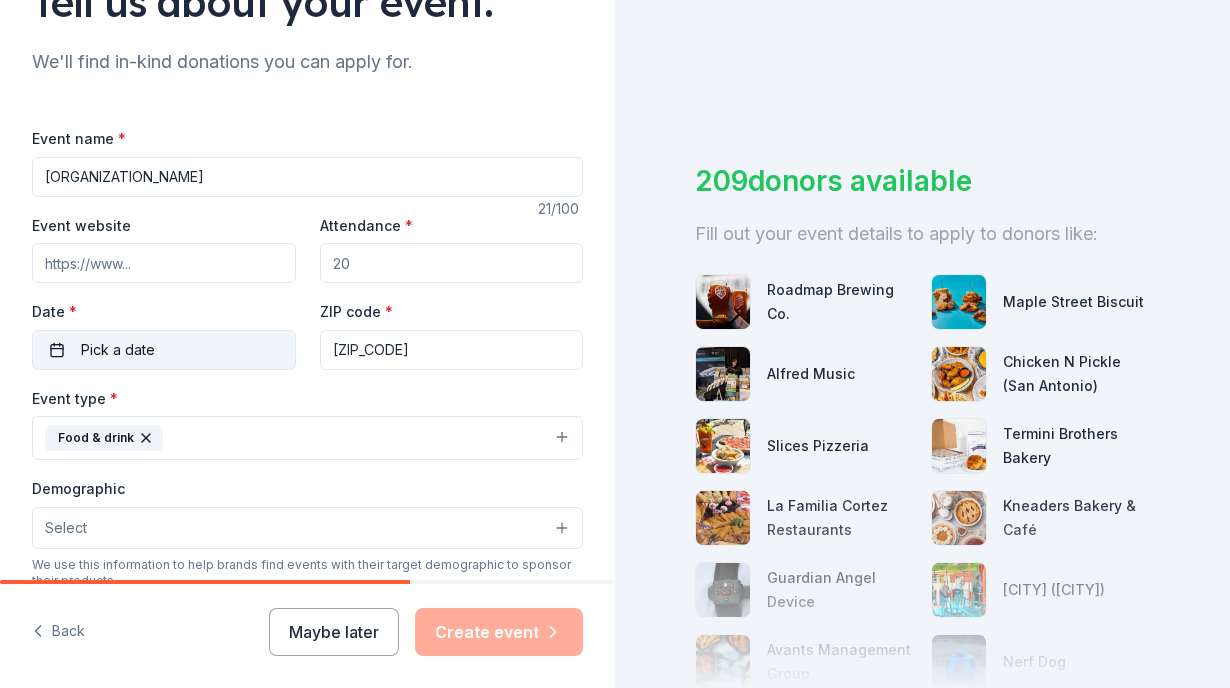 click on "Pick a date" at bounding box center [118, 350] 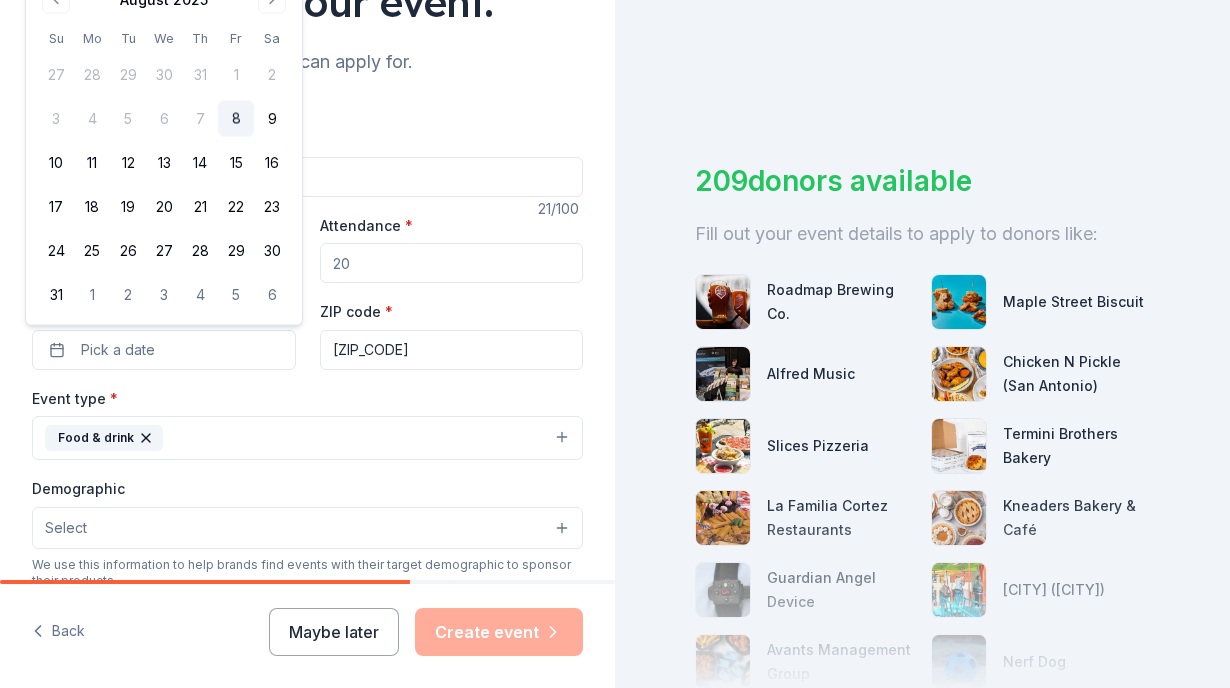 click on "August 2025 Su Mo Tu We Th Fr Sa 27 28 29 30 31 1 2 3 4 5 6 7 8 9 10 11 12 13 14 15 16 17 18 19 20 21 22 23 24 25 26 27 28 29 30 31 1 2 3 4 5 6" at bounding box center (164, 148) 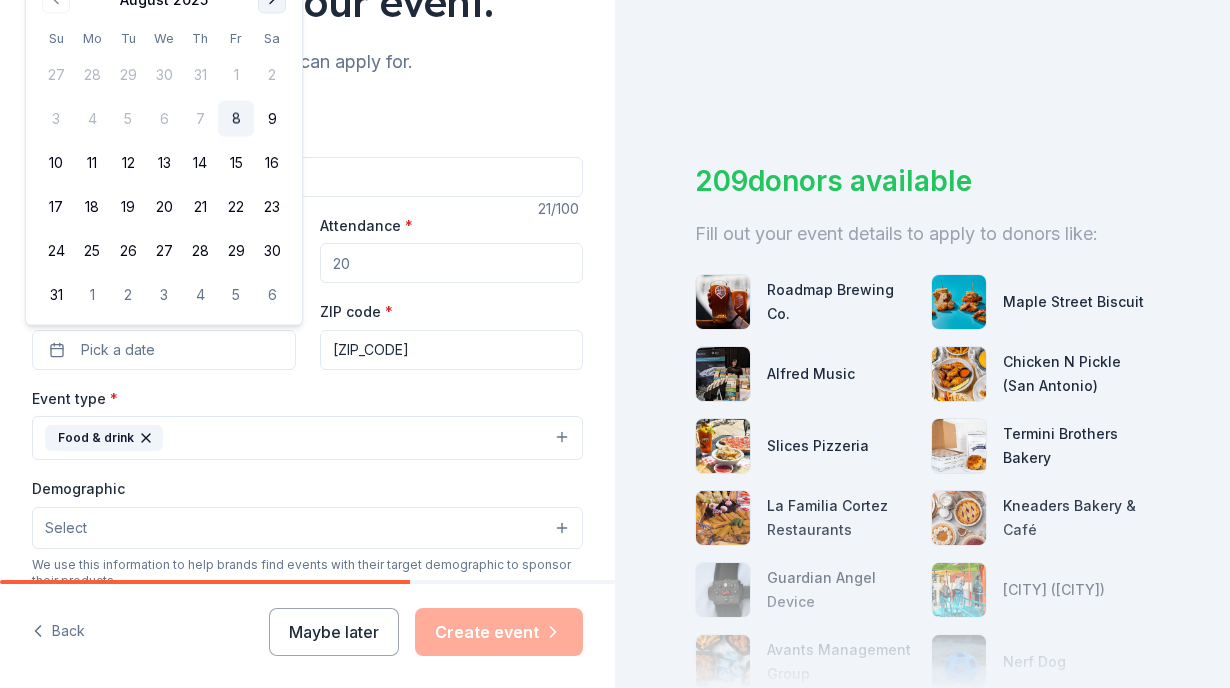 click at bounding box center (272, 0) 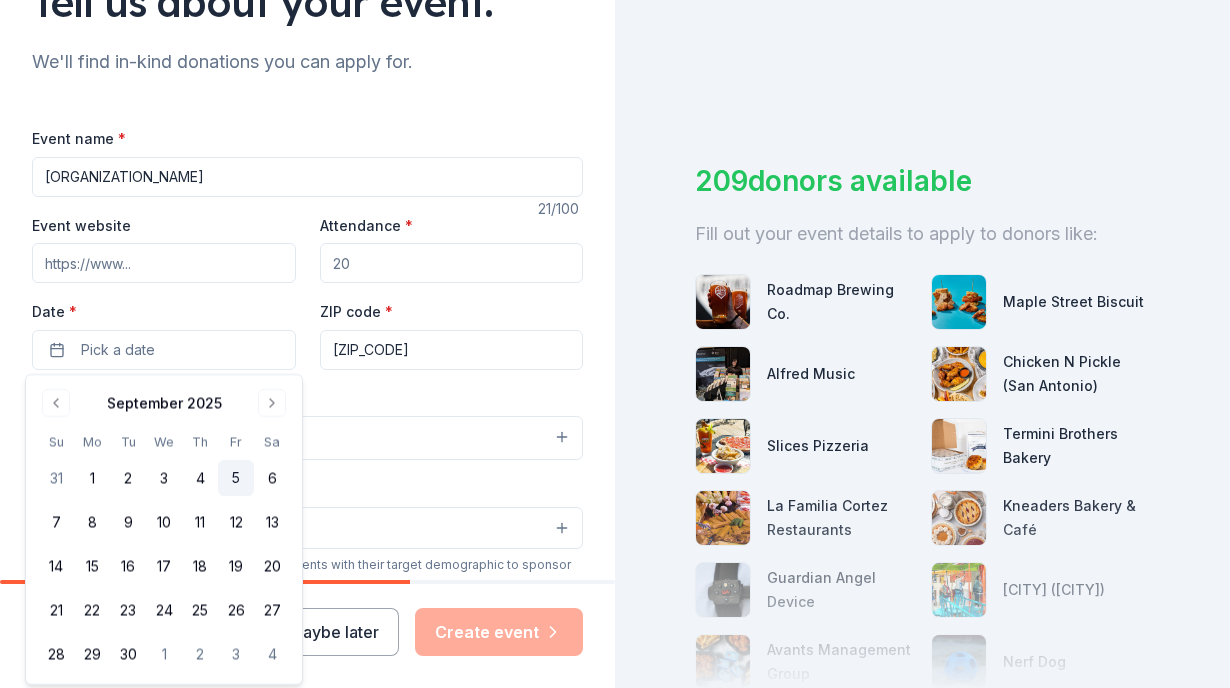 click on "5" at bounding box center [236, 478] 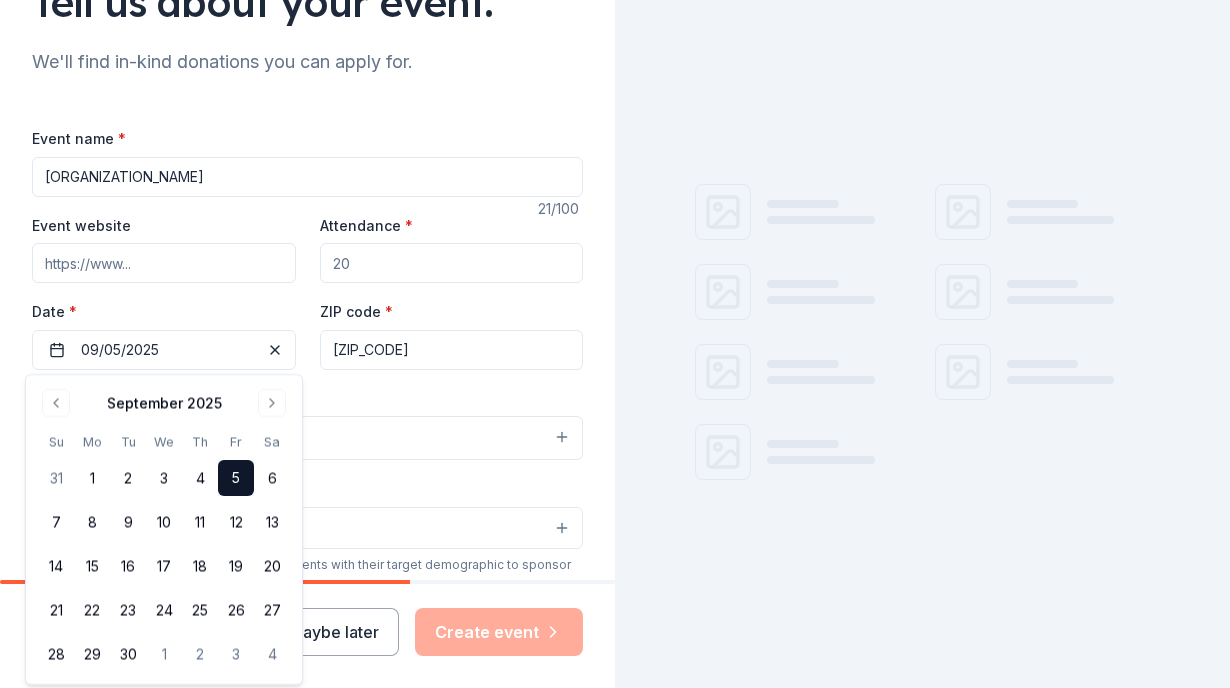 click on "Event website" at bounding box center (164, 263) 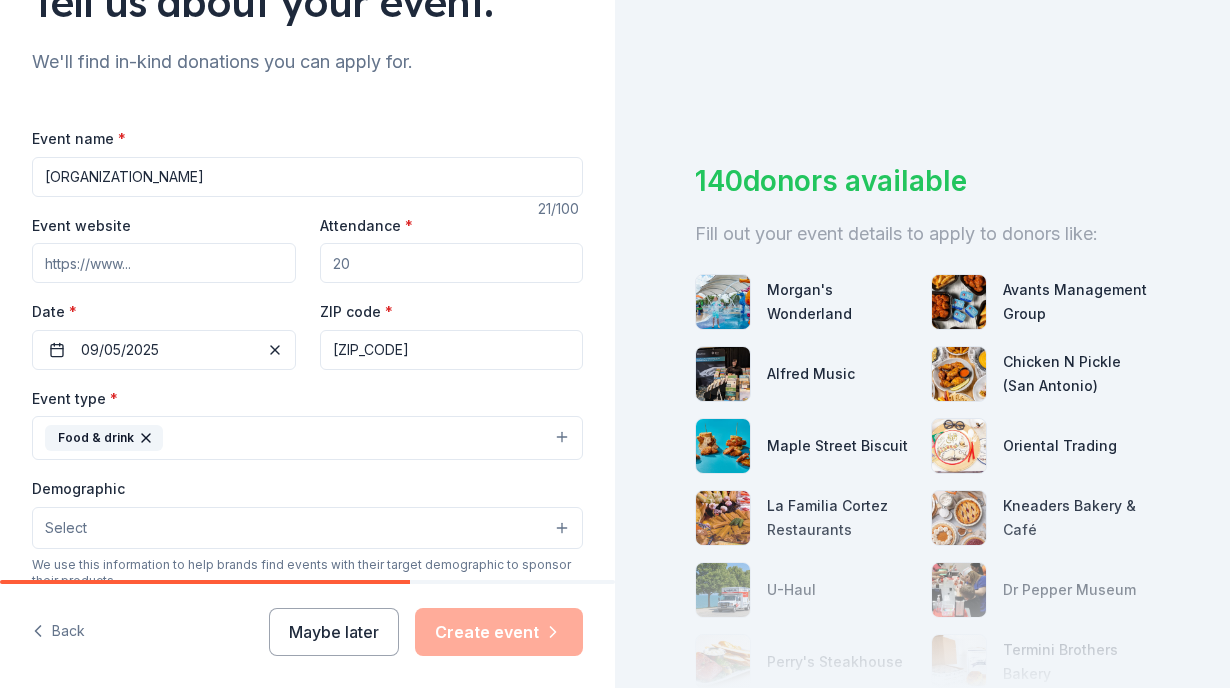 click on "Attendance *" at bounding box center [452, 263] 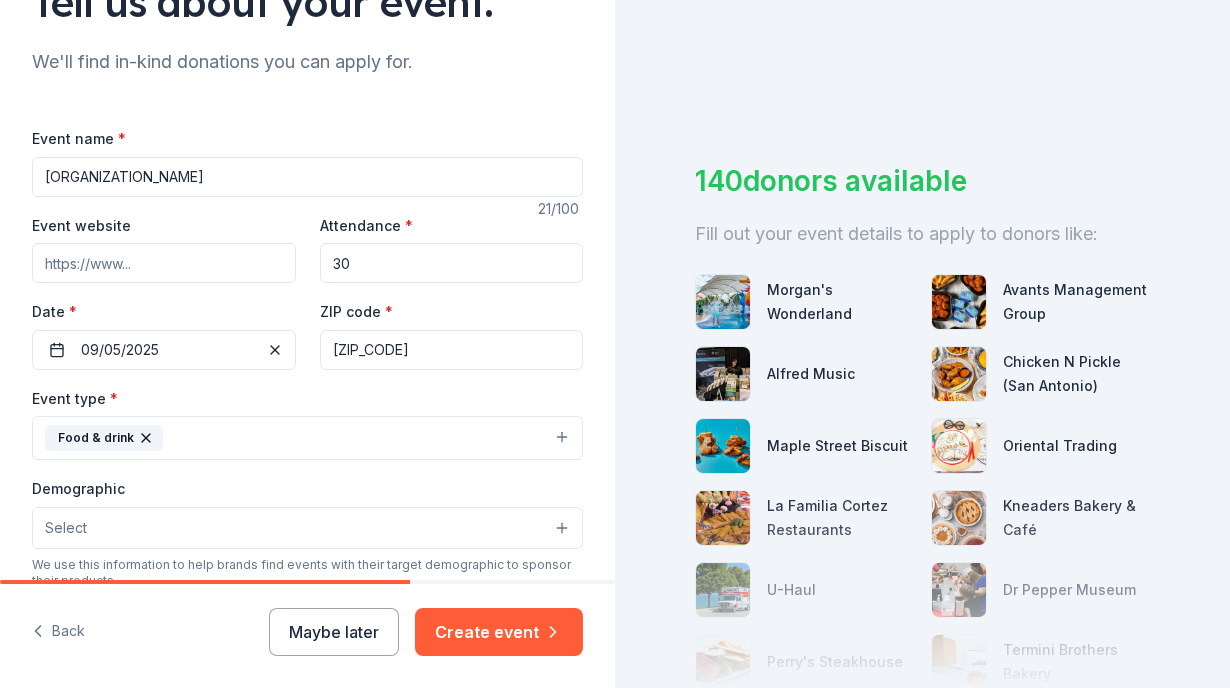 type on "3" 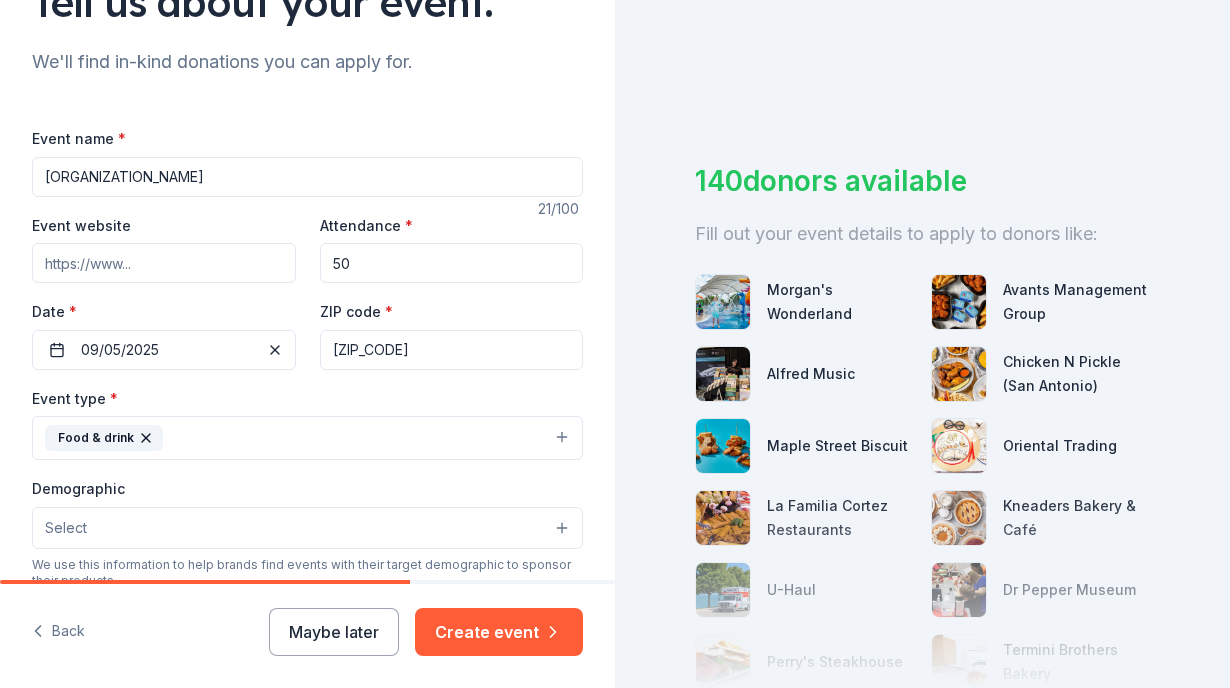 type on "5" 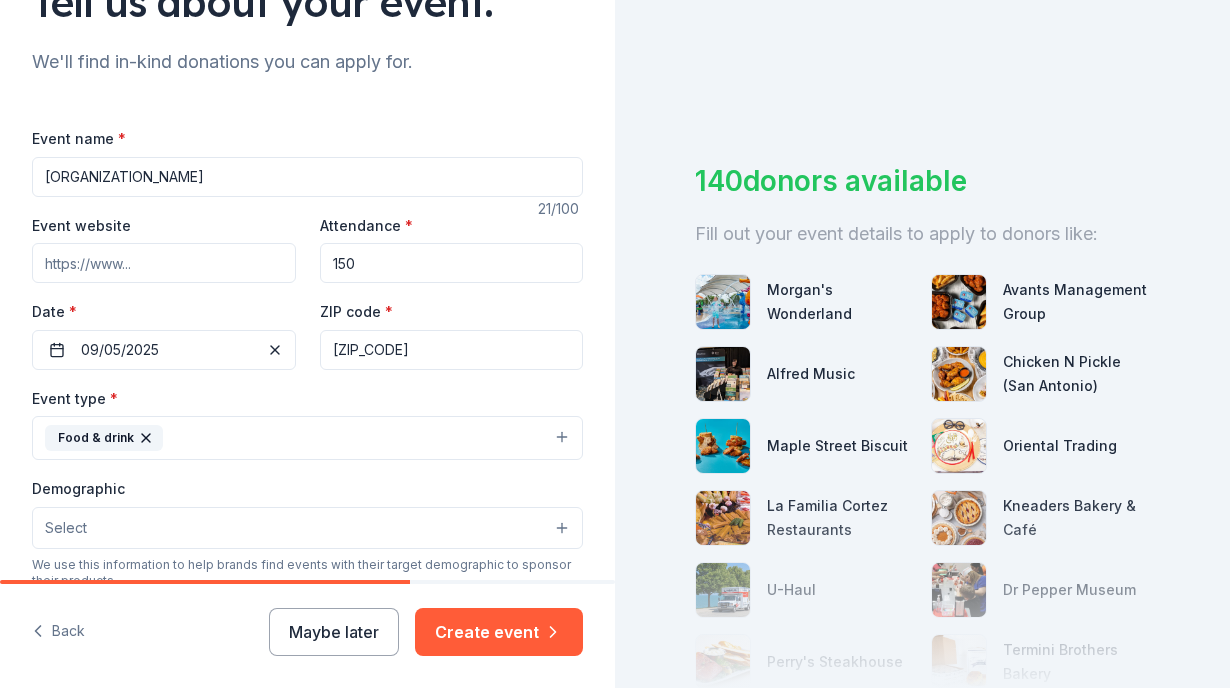 type on "150" 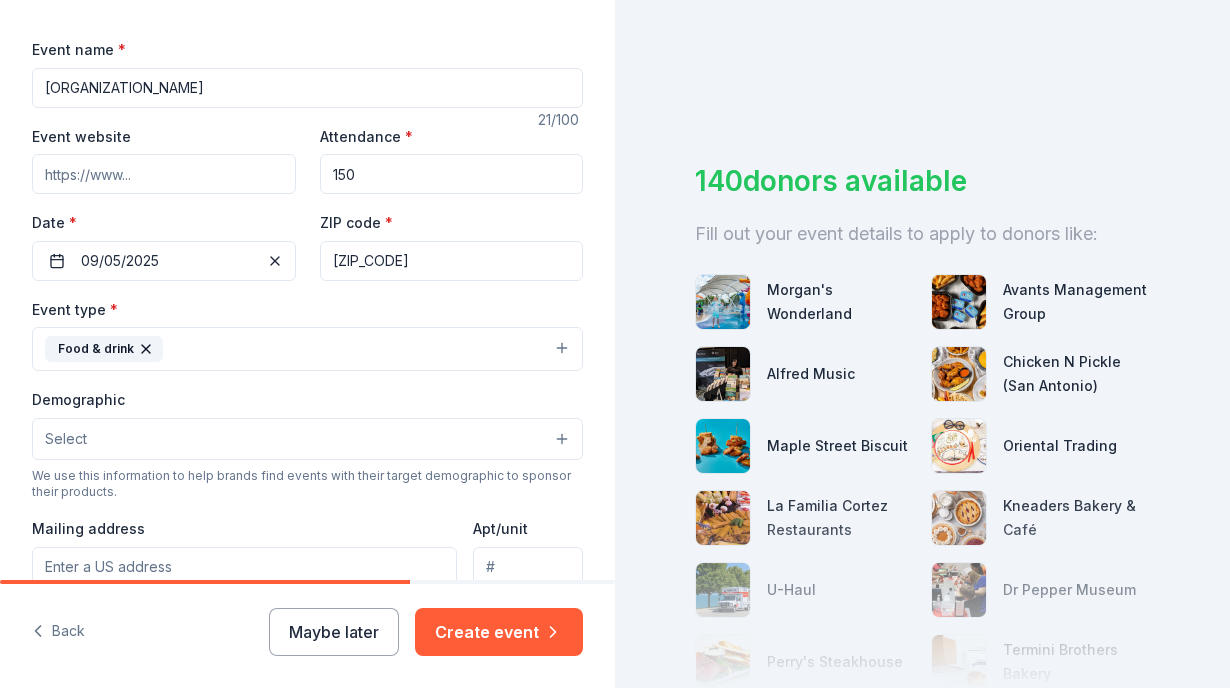 scroll, scrollTop: 299, scrollLeft: 0, axis: vertical 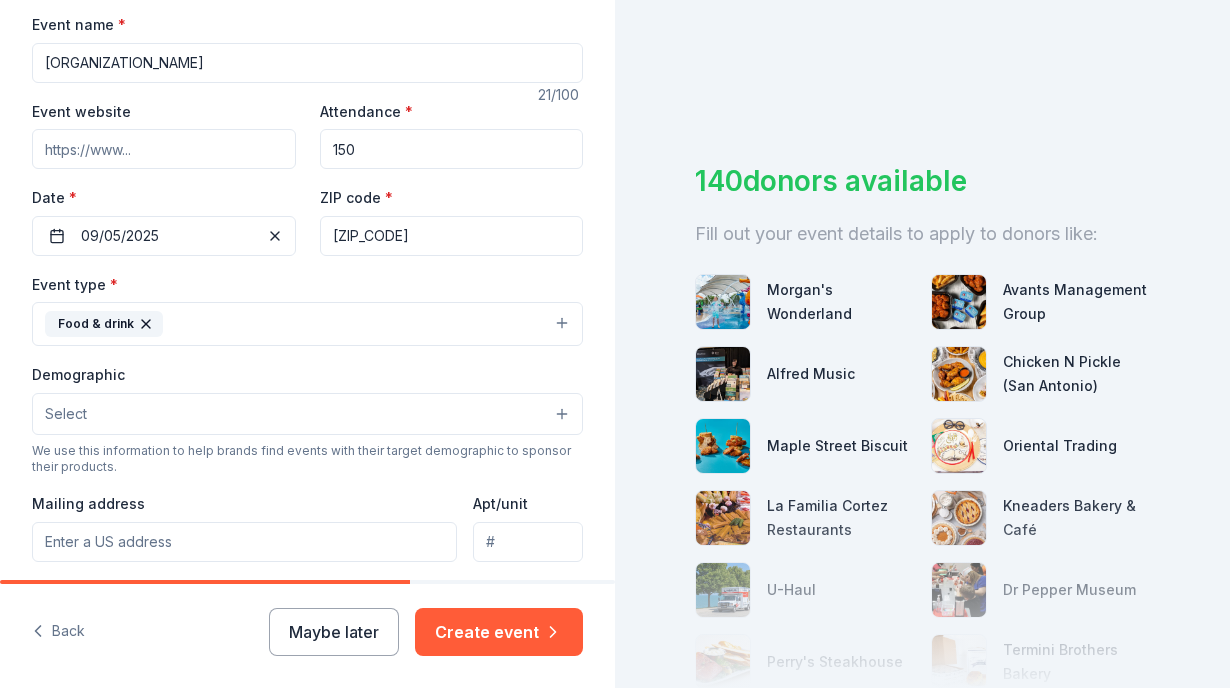 drag, startPoint x: 377, startPoint y: 243, endPoint x: 309, endPoint y: 243, distance: 68 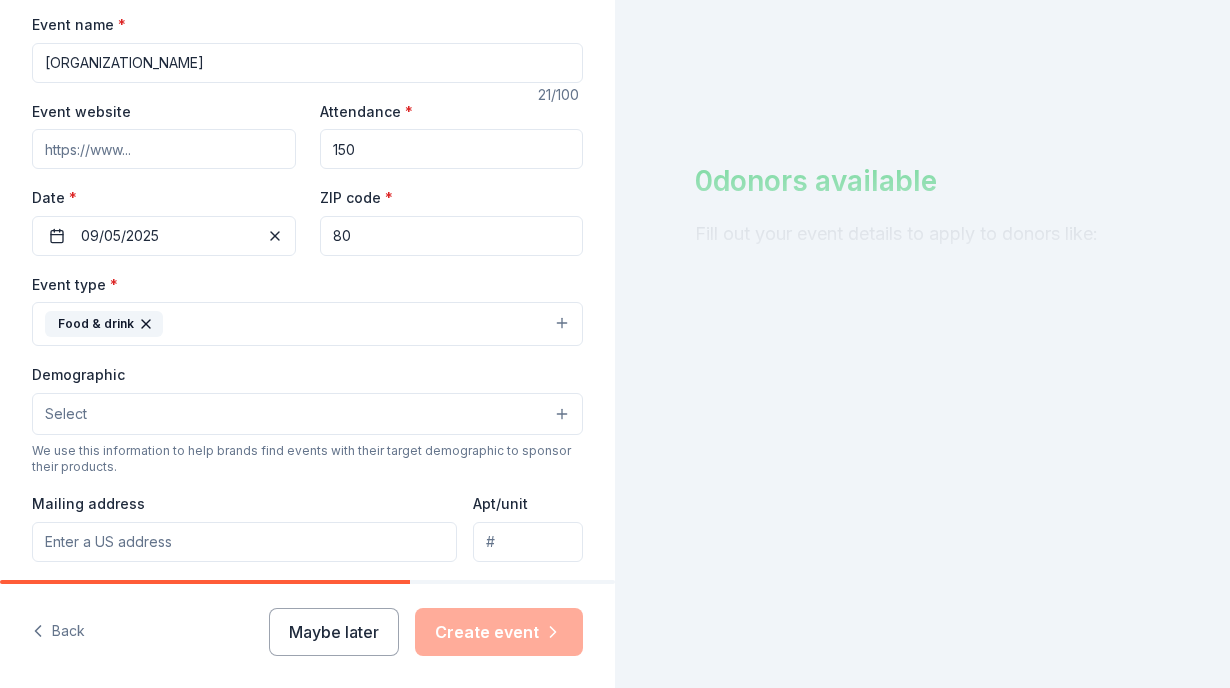 type on "8" 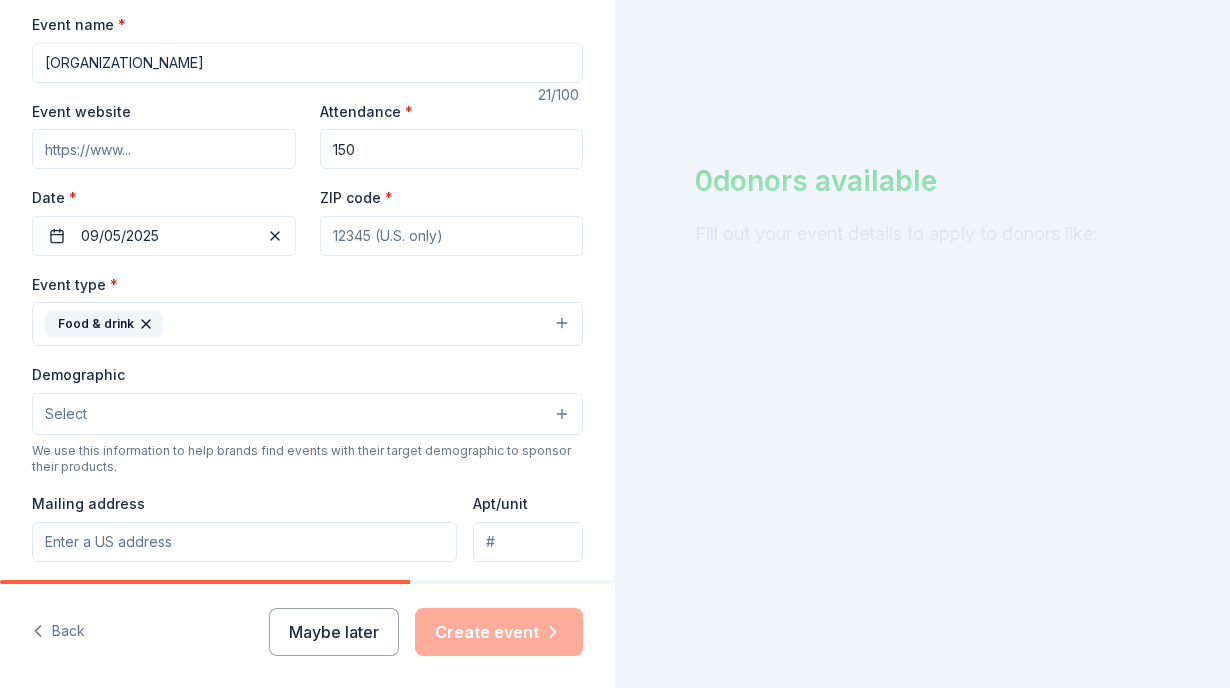 paste 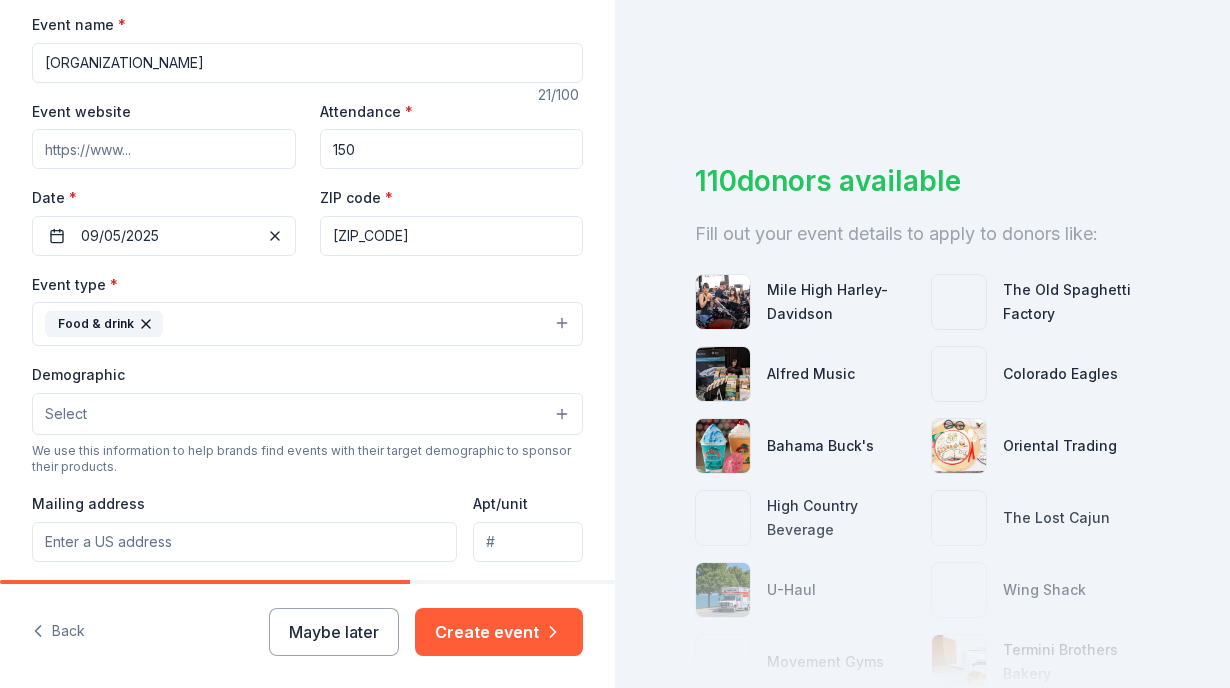 type on "[ZIP_CODE]" 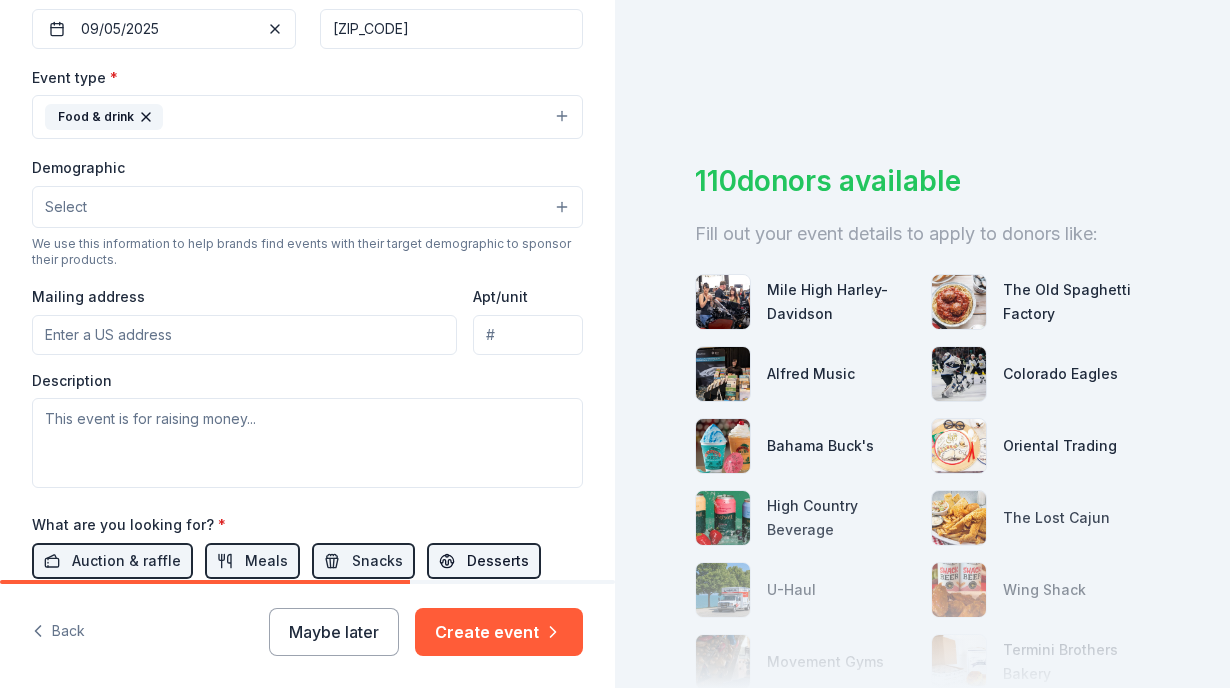 scroll, scrollTop: 528, scrollLeft: 0, axis: vertical 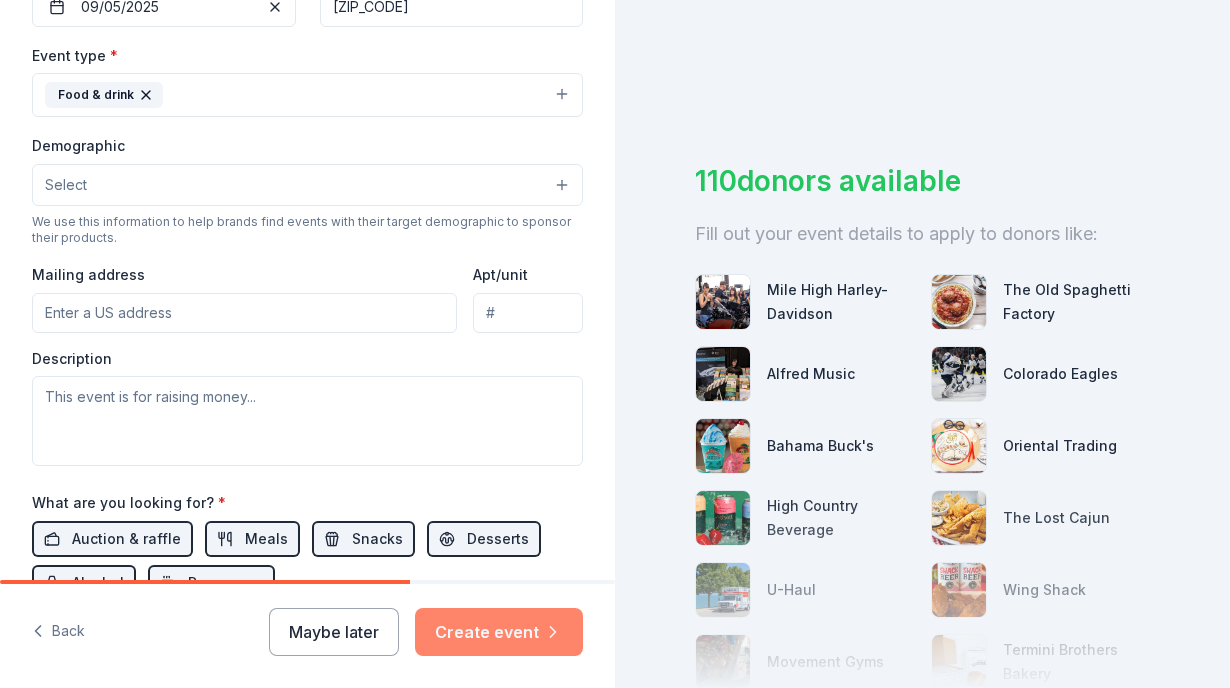 click on "Create event" at bounding box center [499, 632] 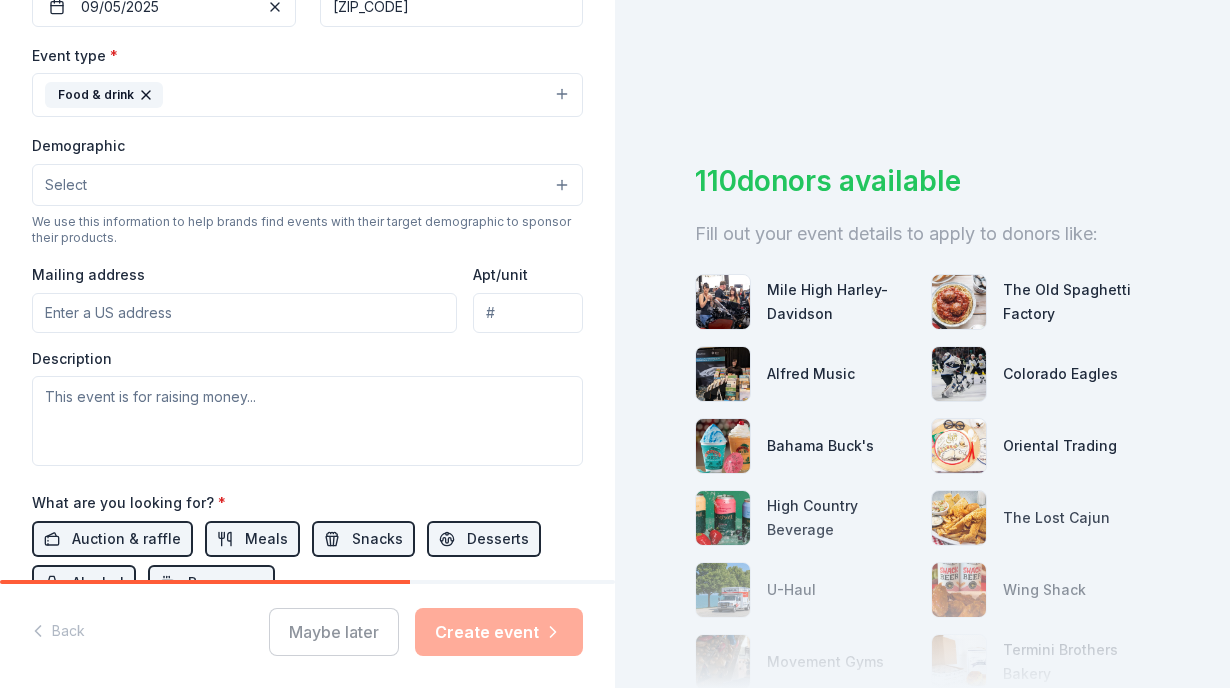 scroll, scrollTop: 753, scrollLeft: 0, axis: vertical 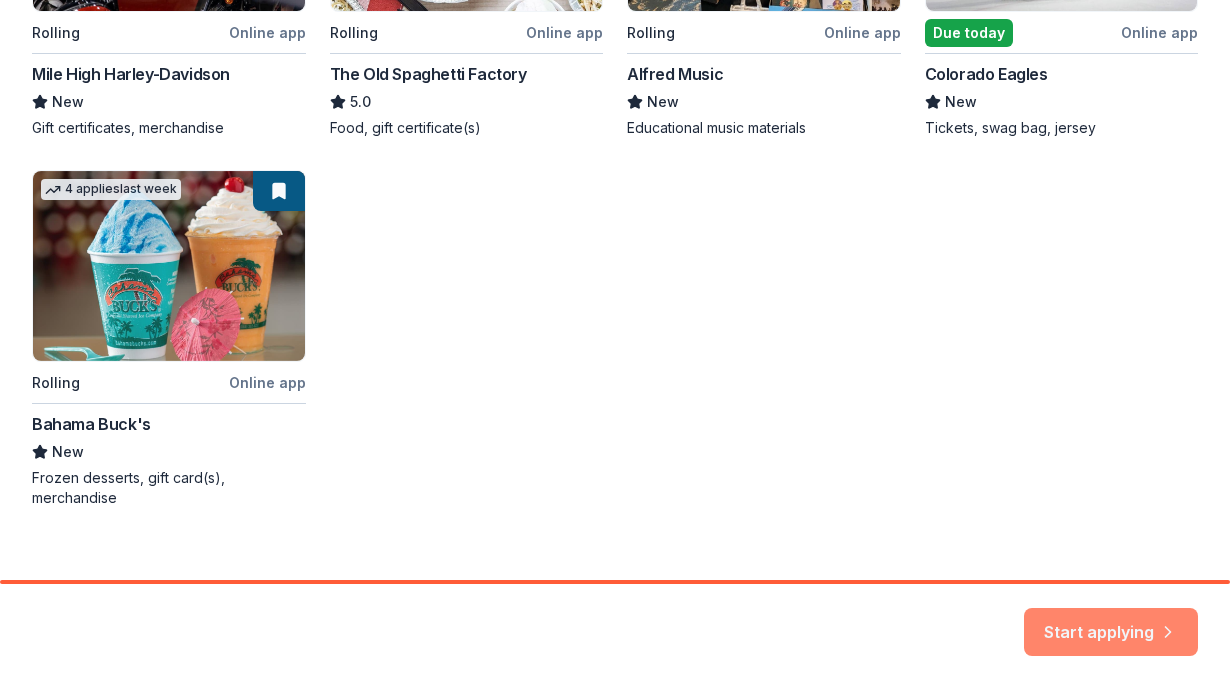 click on "Start applying" at bounding box center (1111, 620) 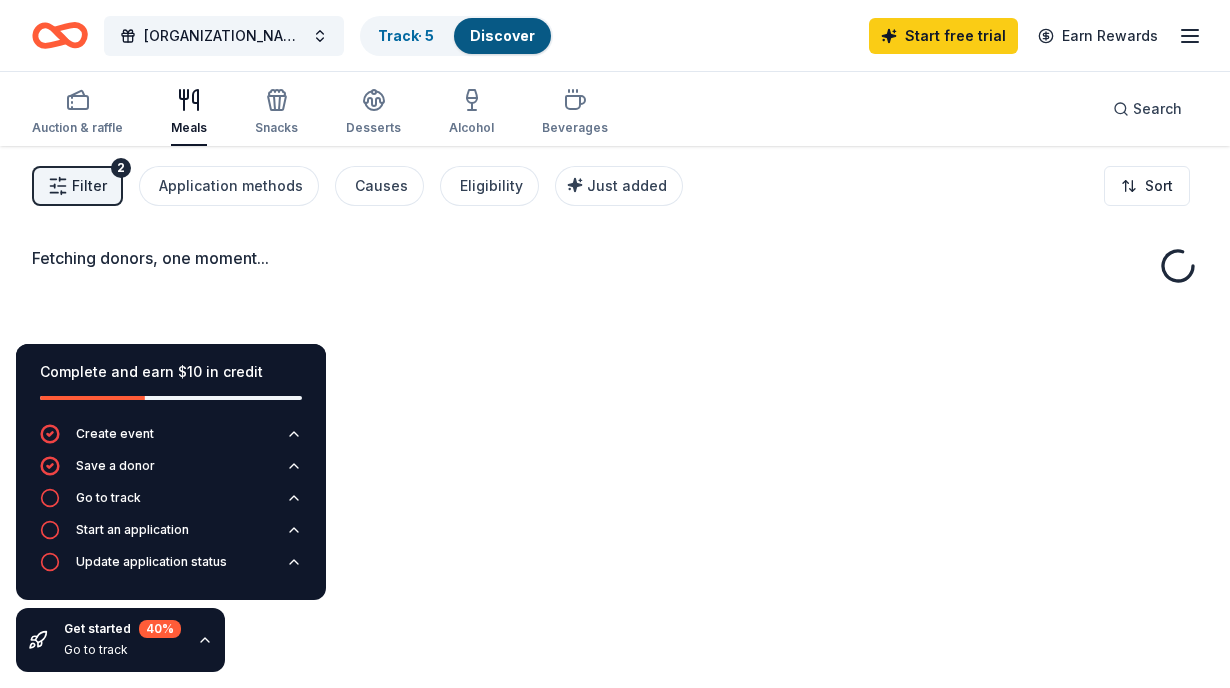 click 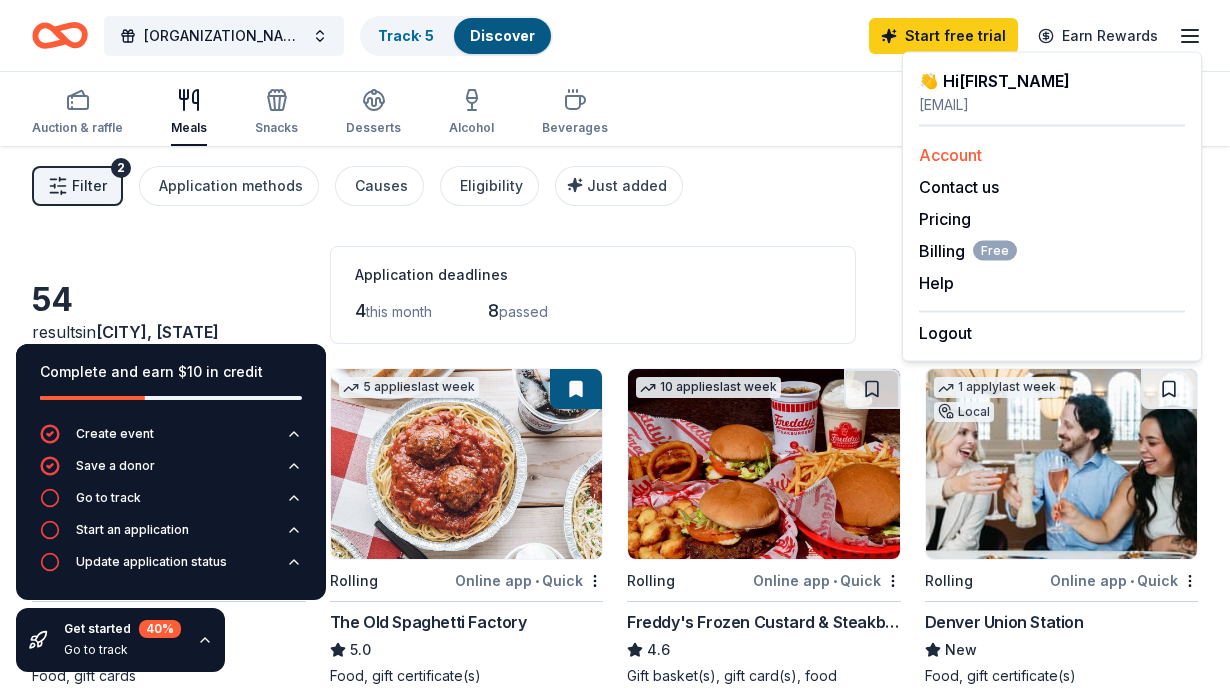 click on "Account" at bounding box center [950, 155] 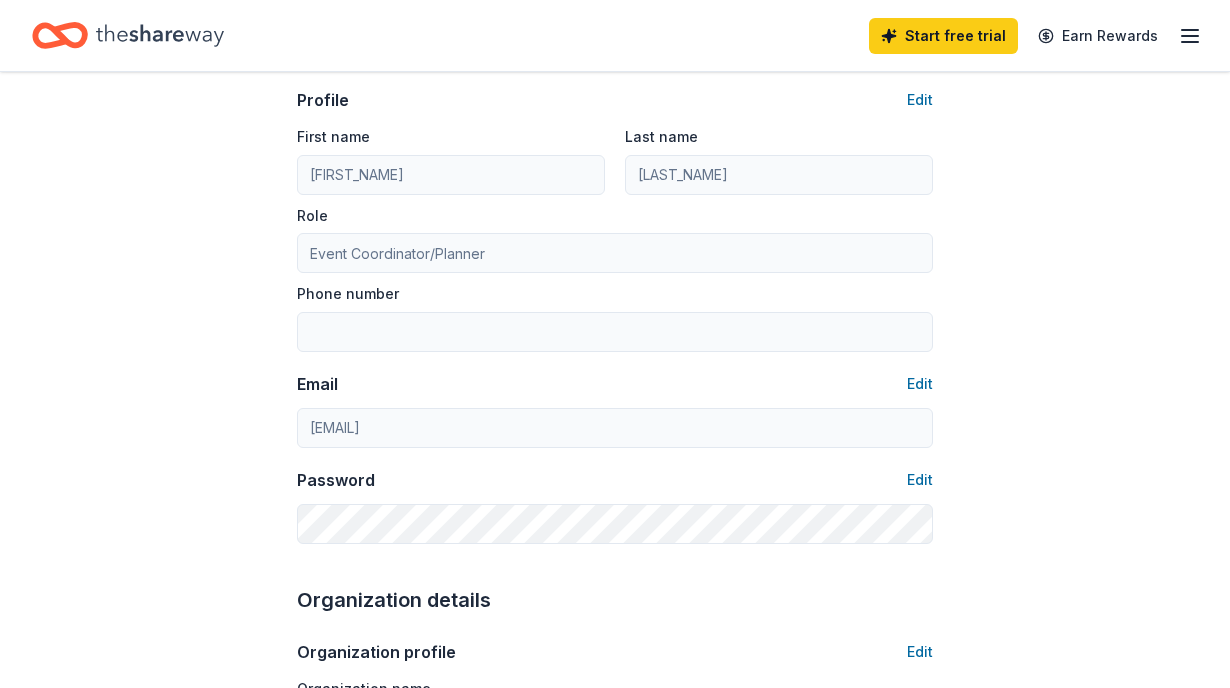 scroll, scrollTop: 136, scrollLeft: 0, axis: vertical 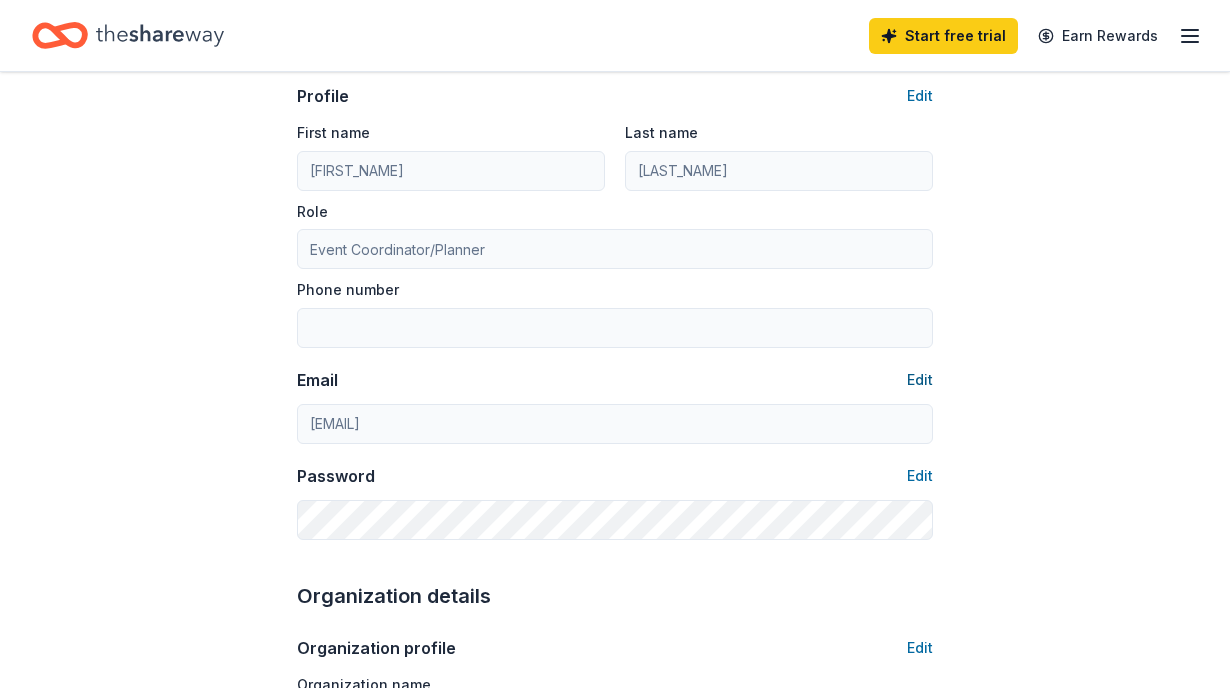 click on "Edit" at bounding box center [920, 380] 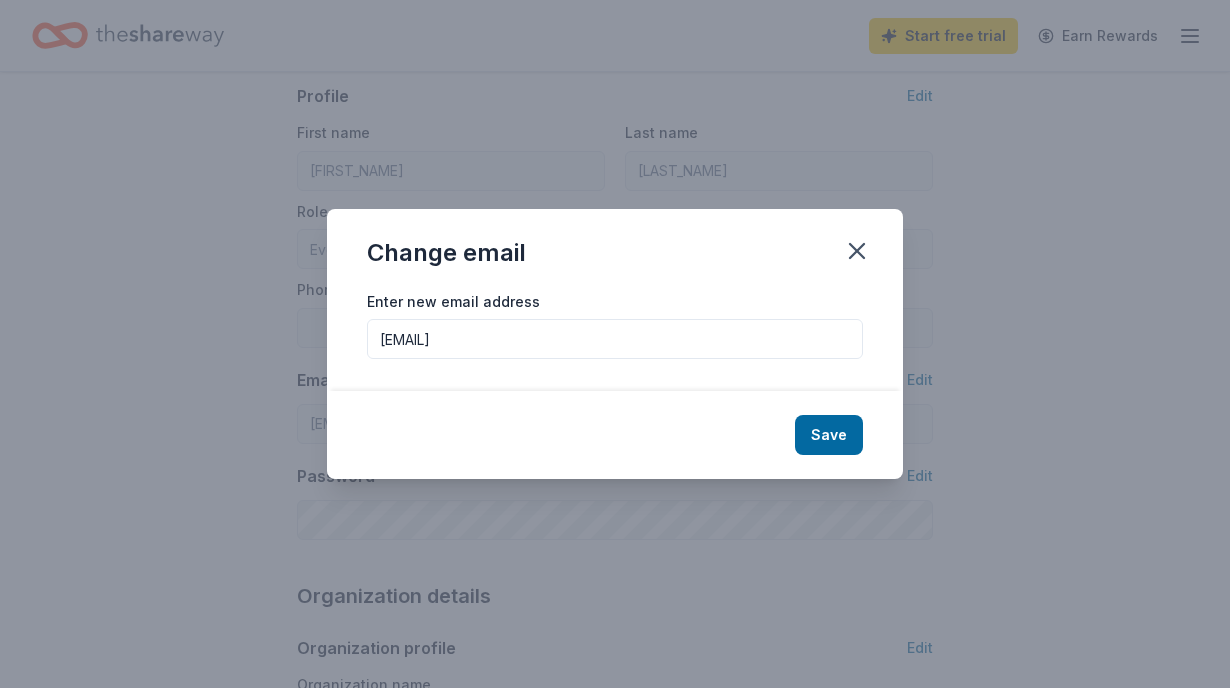 drag, startPoint x: 576, startPoint y: 321, endPoint x: 425, endPoint y: 308, distance: 151.55856 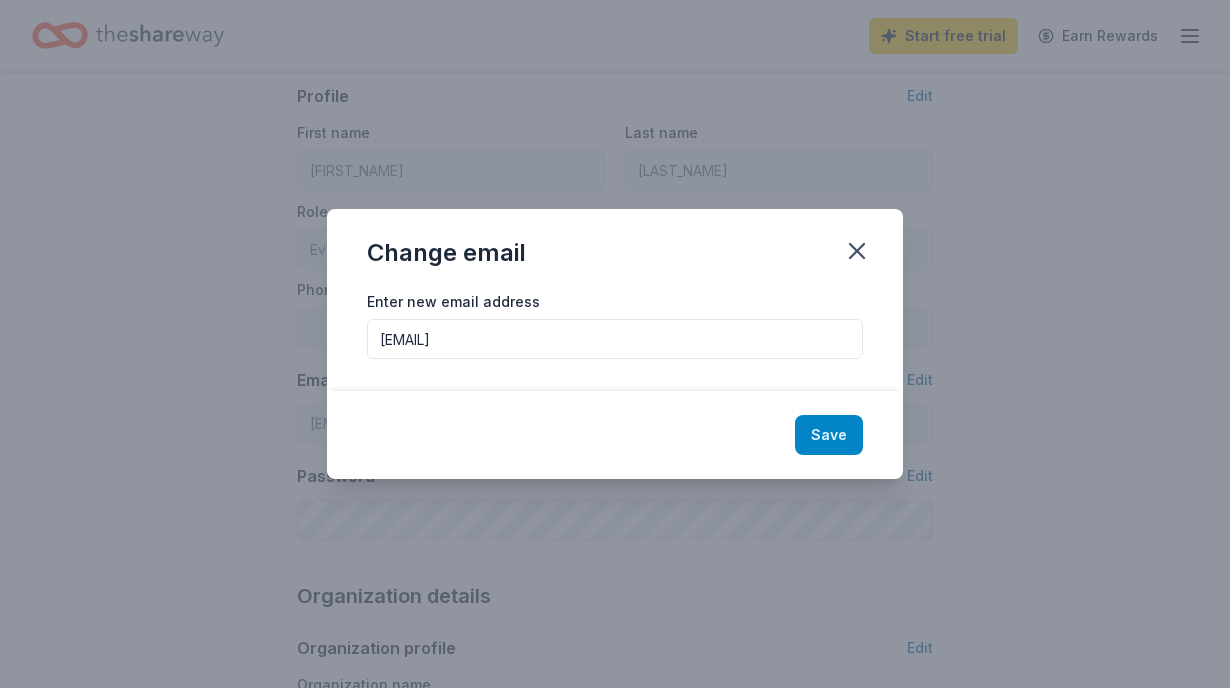 click on "Save" at bounding box center [829, 435] 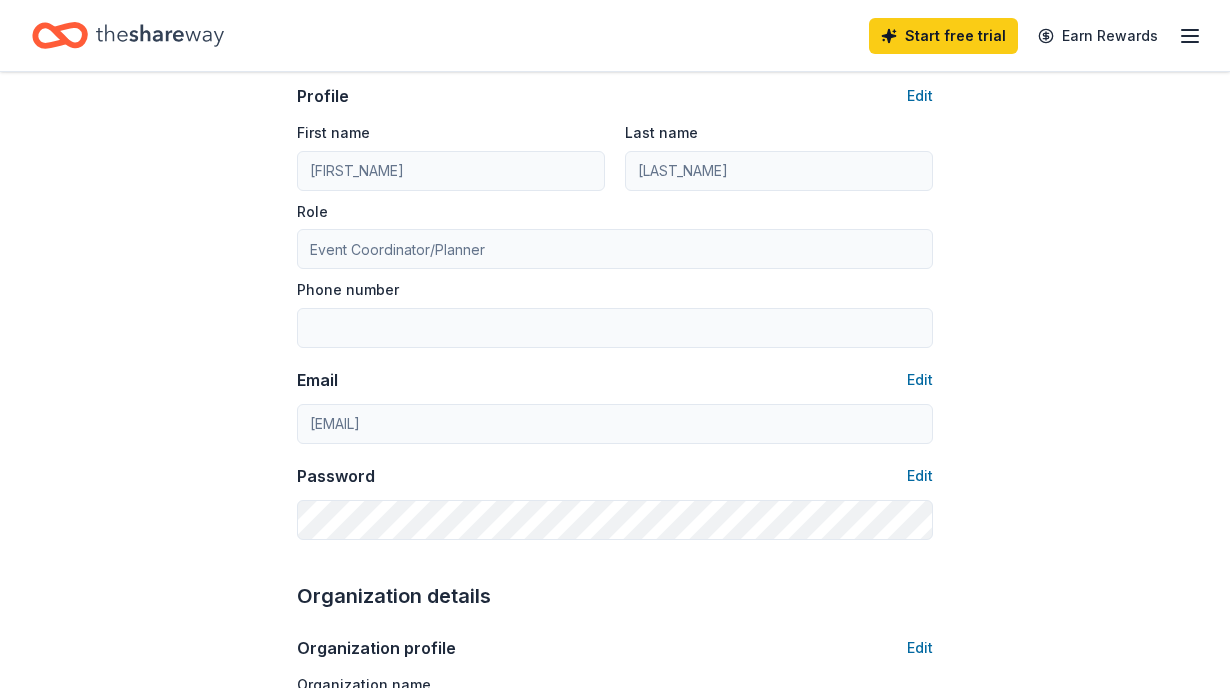 type on "[EMAIL]" 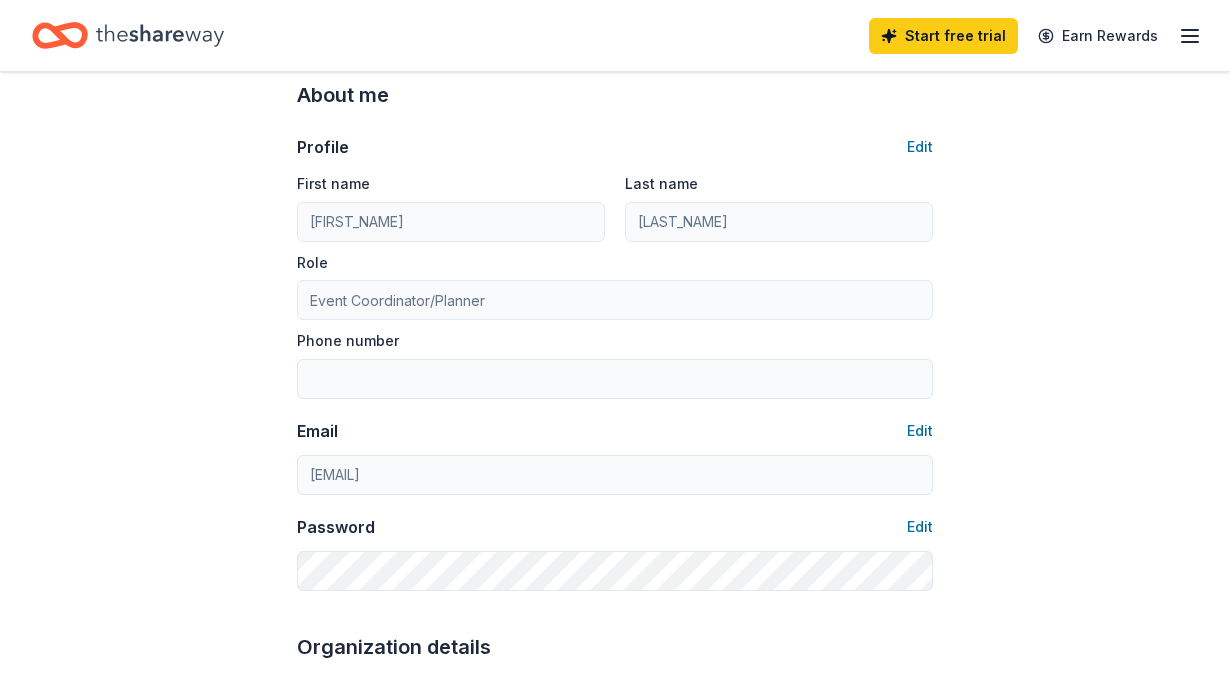 scroll, scrollTop: 86, scrollLeft: 0, axis: vertical 